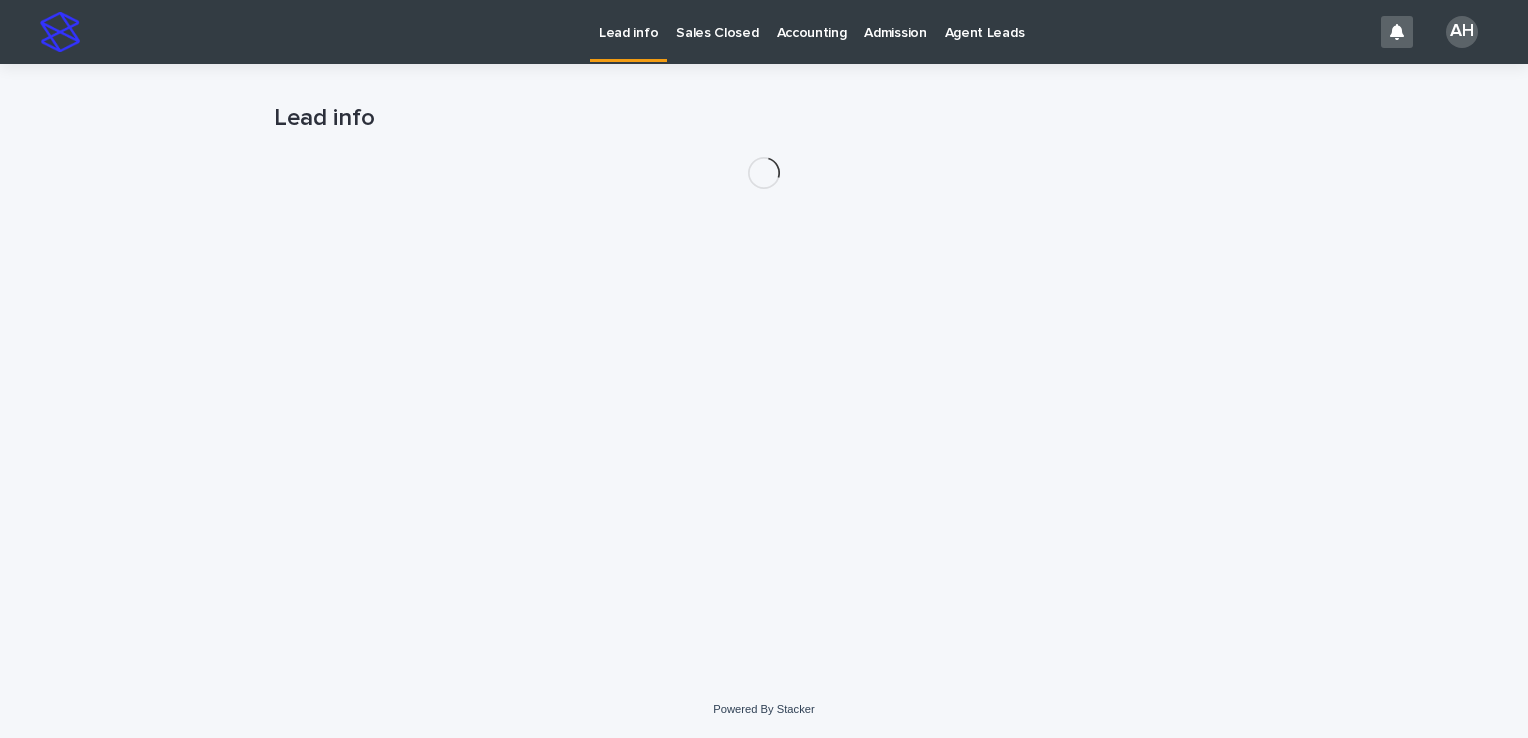 scroll, scrollTop: 0, scrollLeft: 0, axis: both 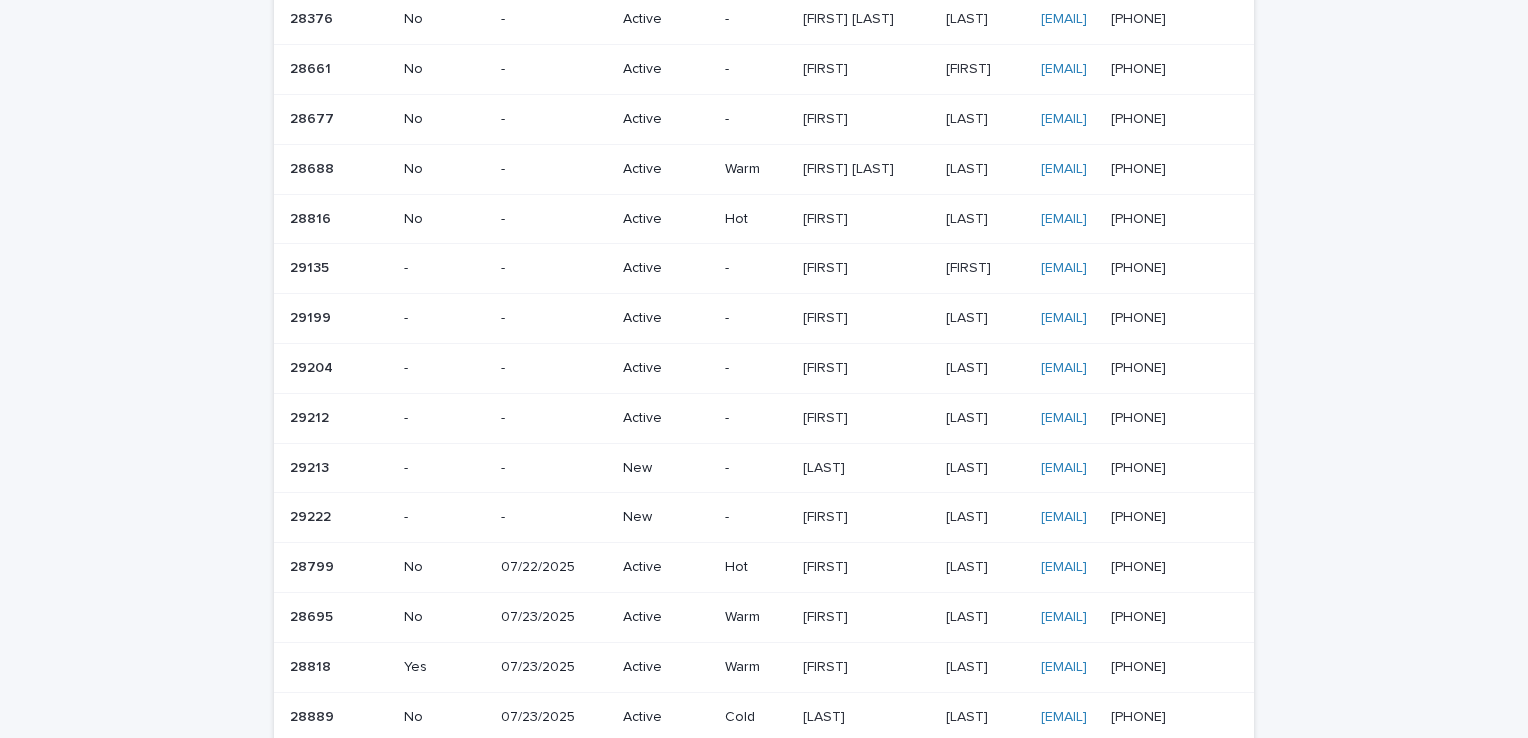 click on "[PHONE]" at bounding box center [1140, 515] 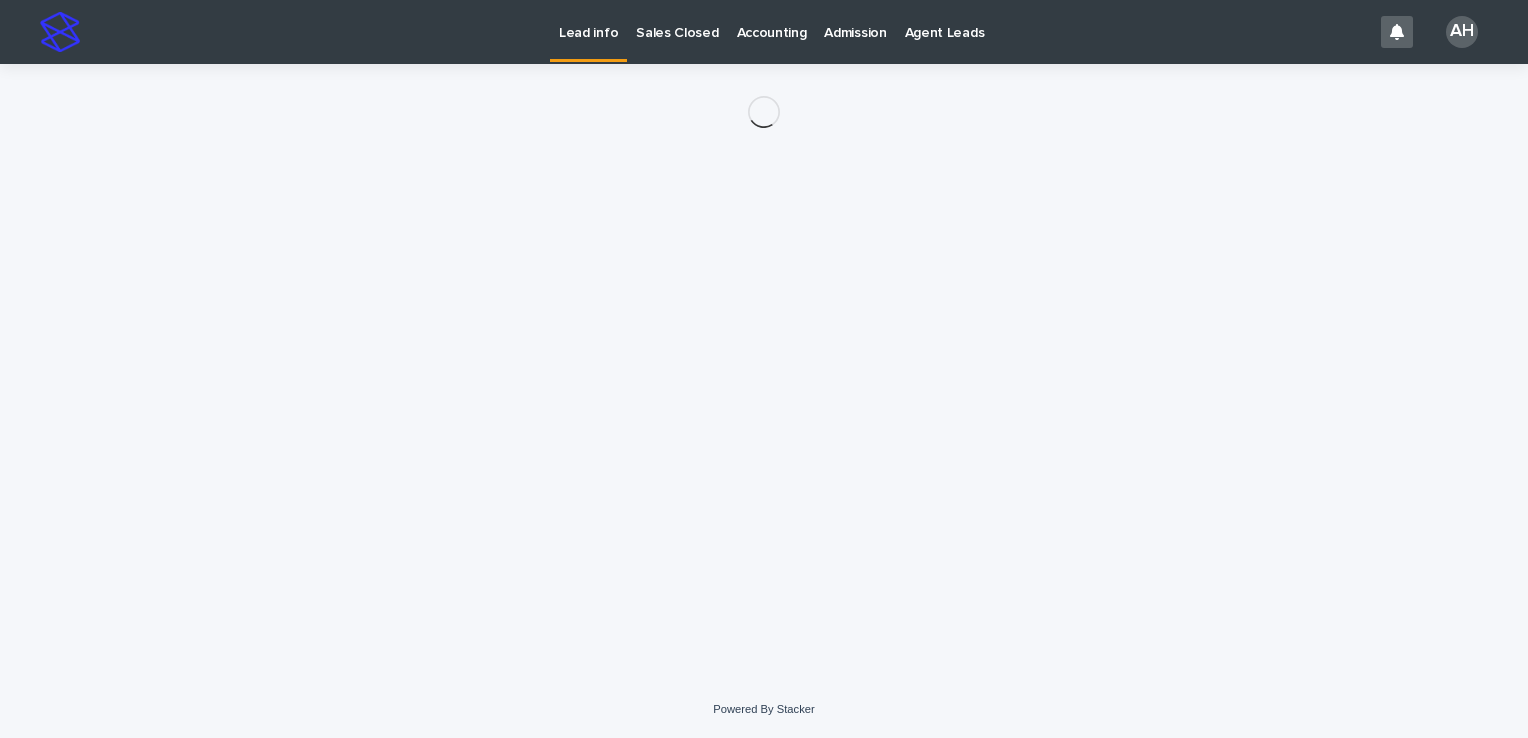 scroll, scrollTop: 0, scrollLeft: 0, axis: both 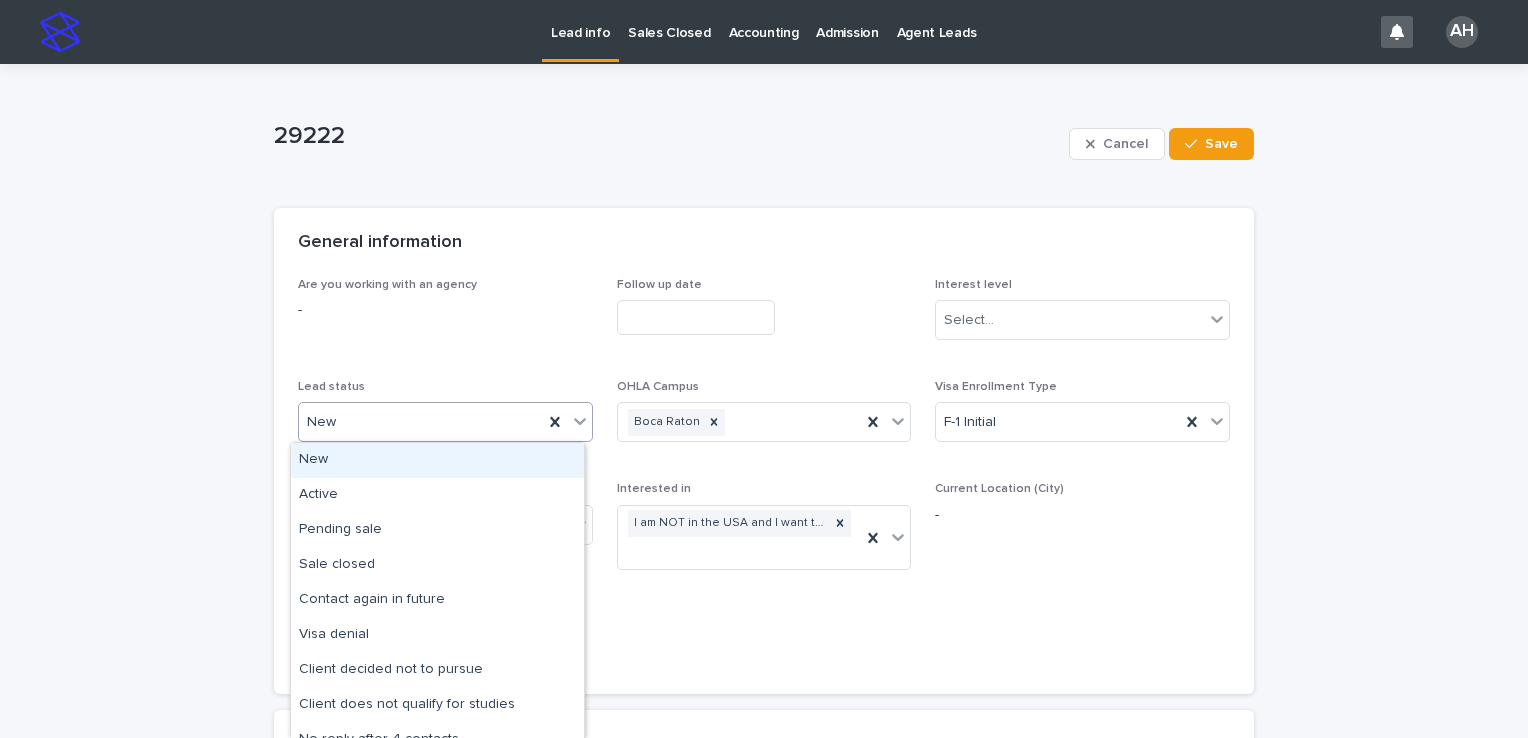click on "New" at bounding box center [421, 422] 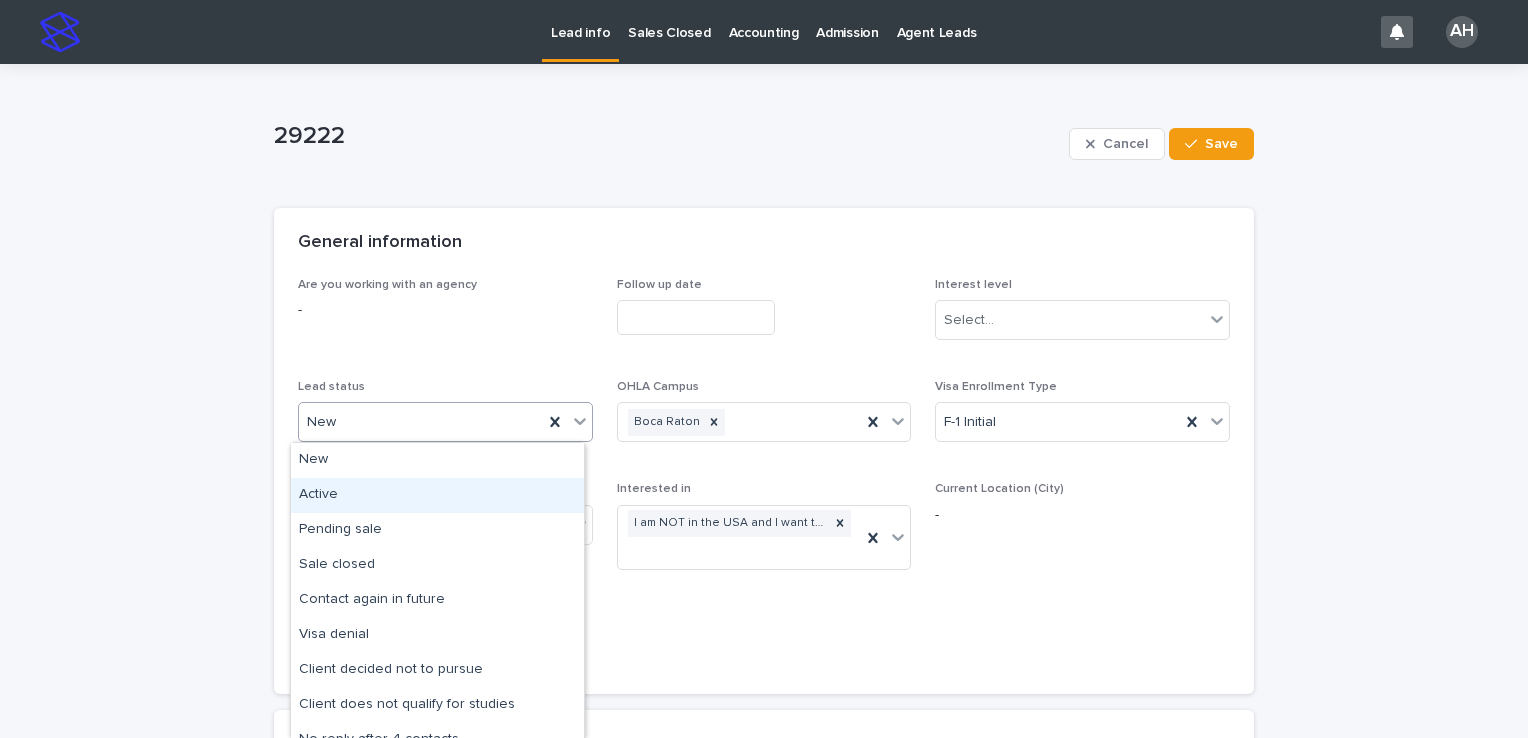 click on "Active" at bounding box center [437, 495] 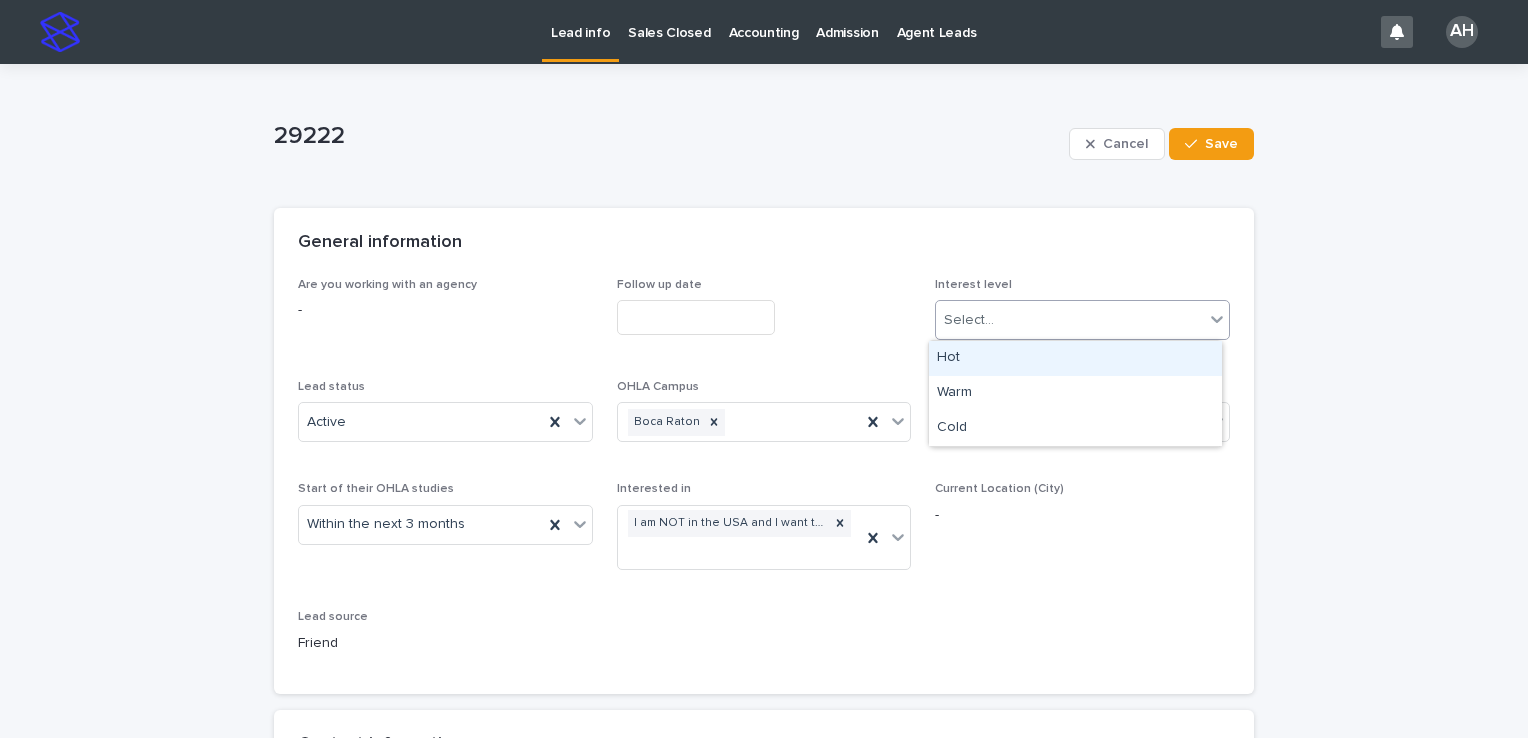 click on "Select..." at bounding box center [1070, 320] 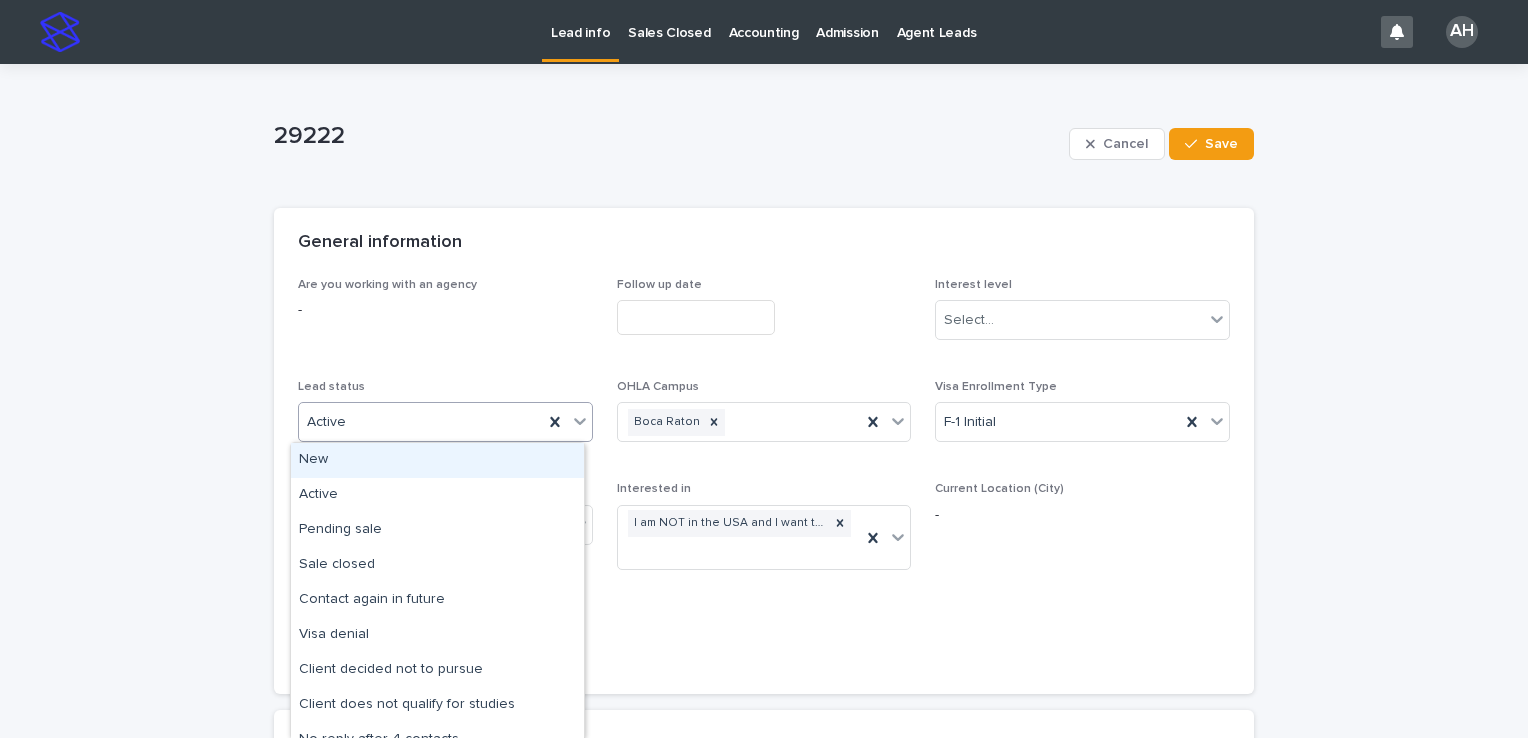 click on "Active" at bounding box center [421, 422] 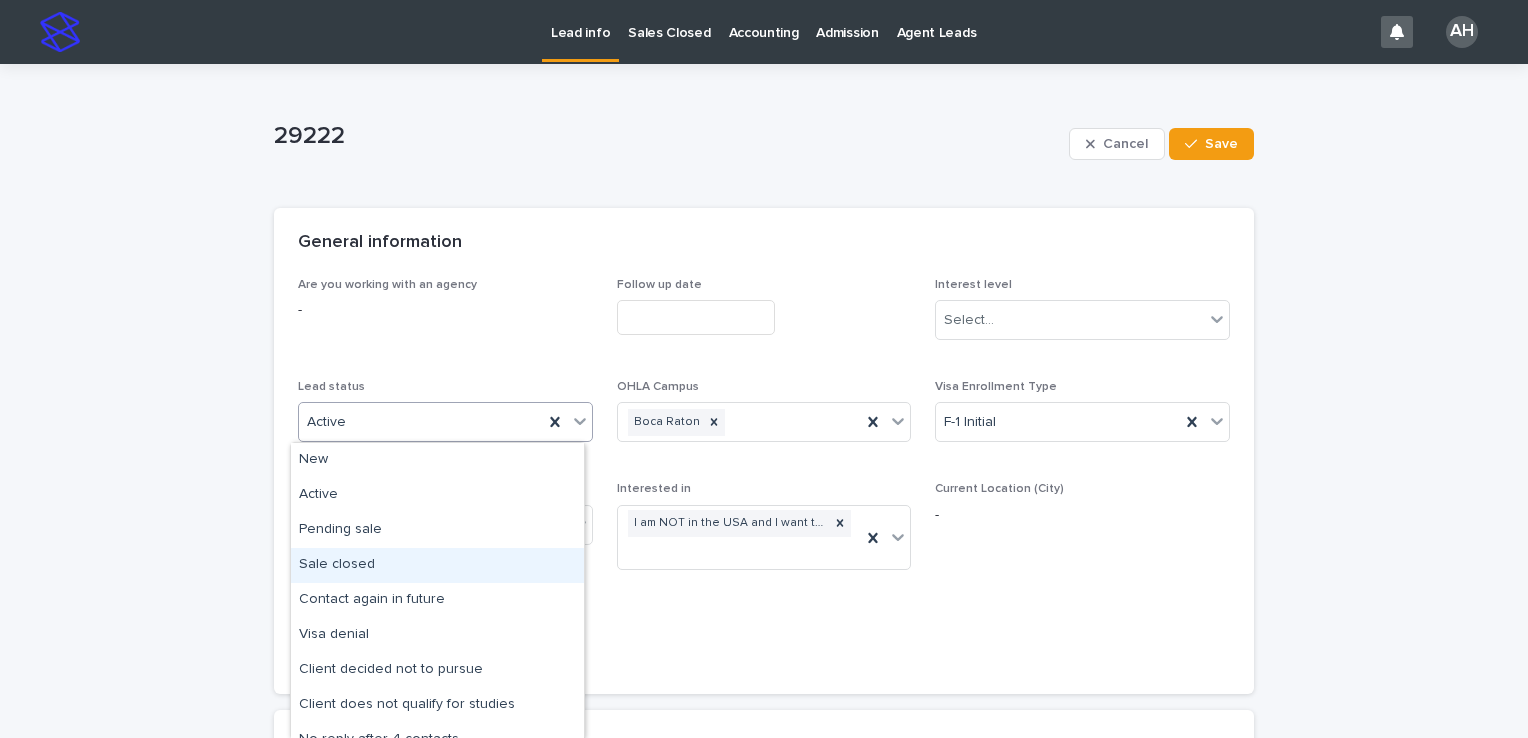 click on "Sale closed" at bounding box center [437, 565] 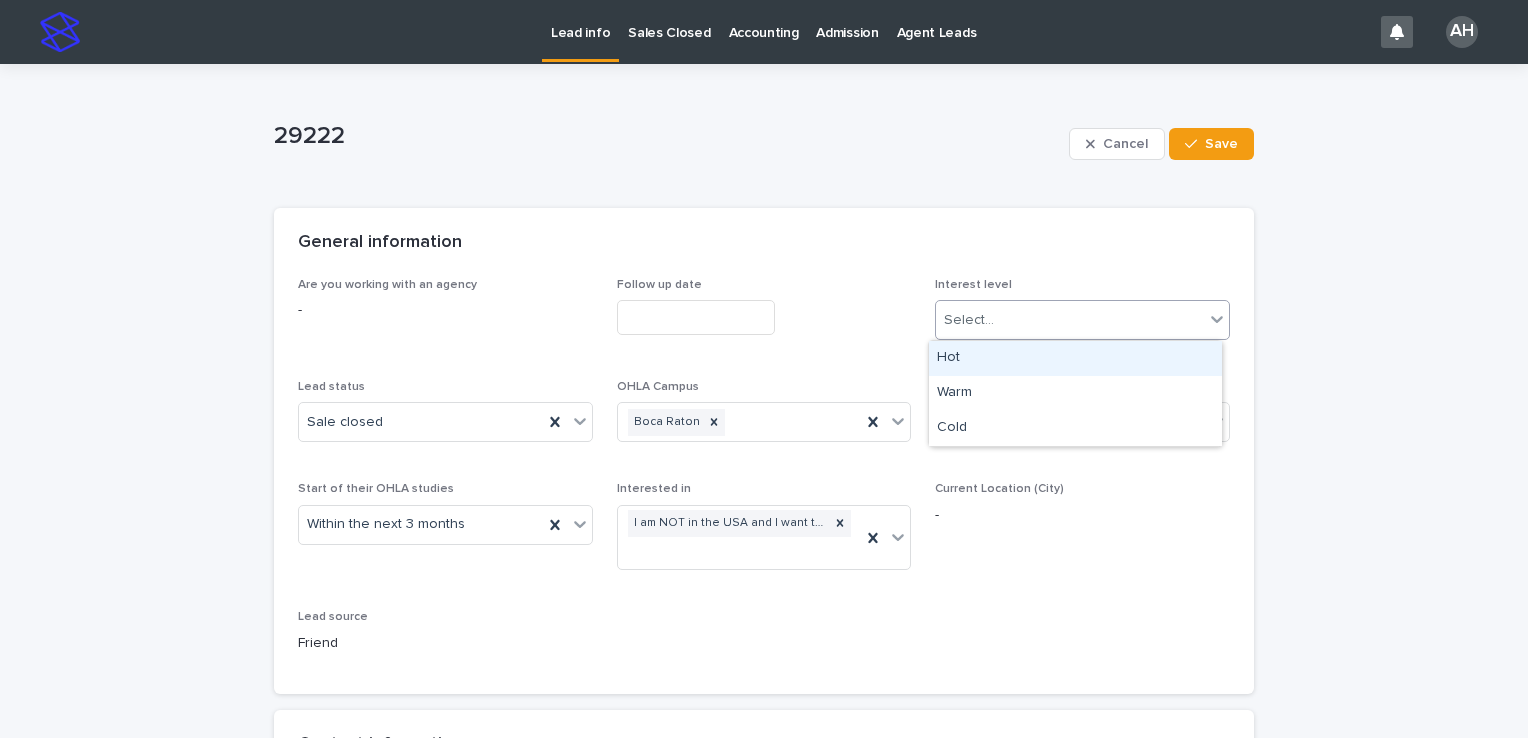 click on "Select..." at bounding box center (1070, 320) 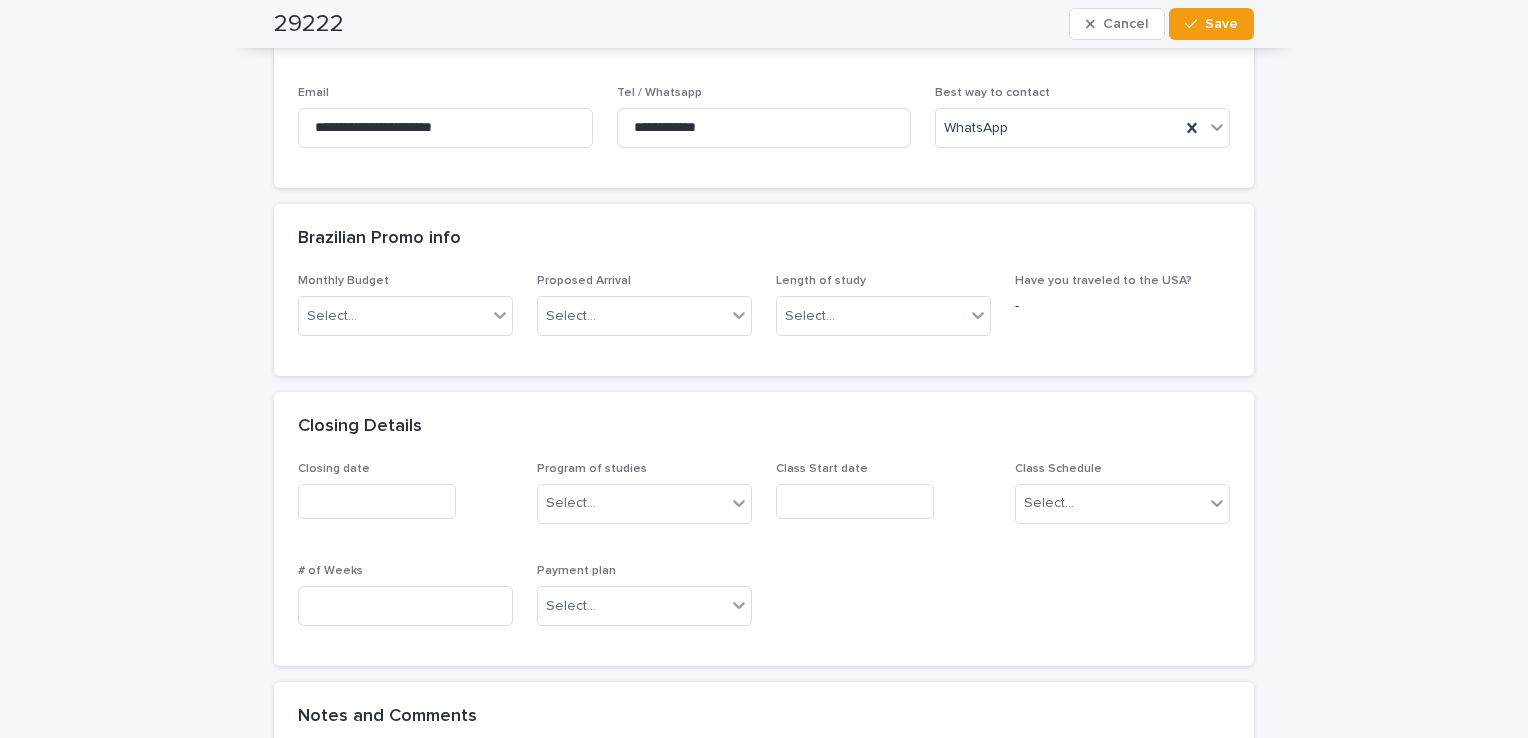 scroll, scrollTop: 800, scrollLeft: 0, axis: vertical 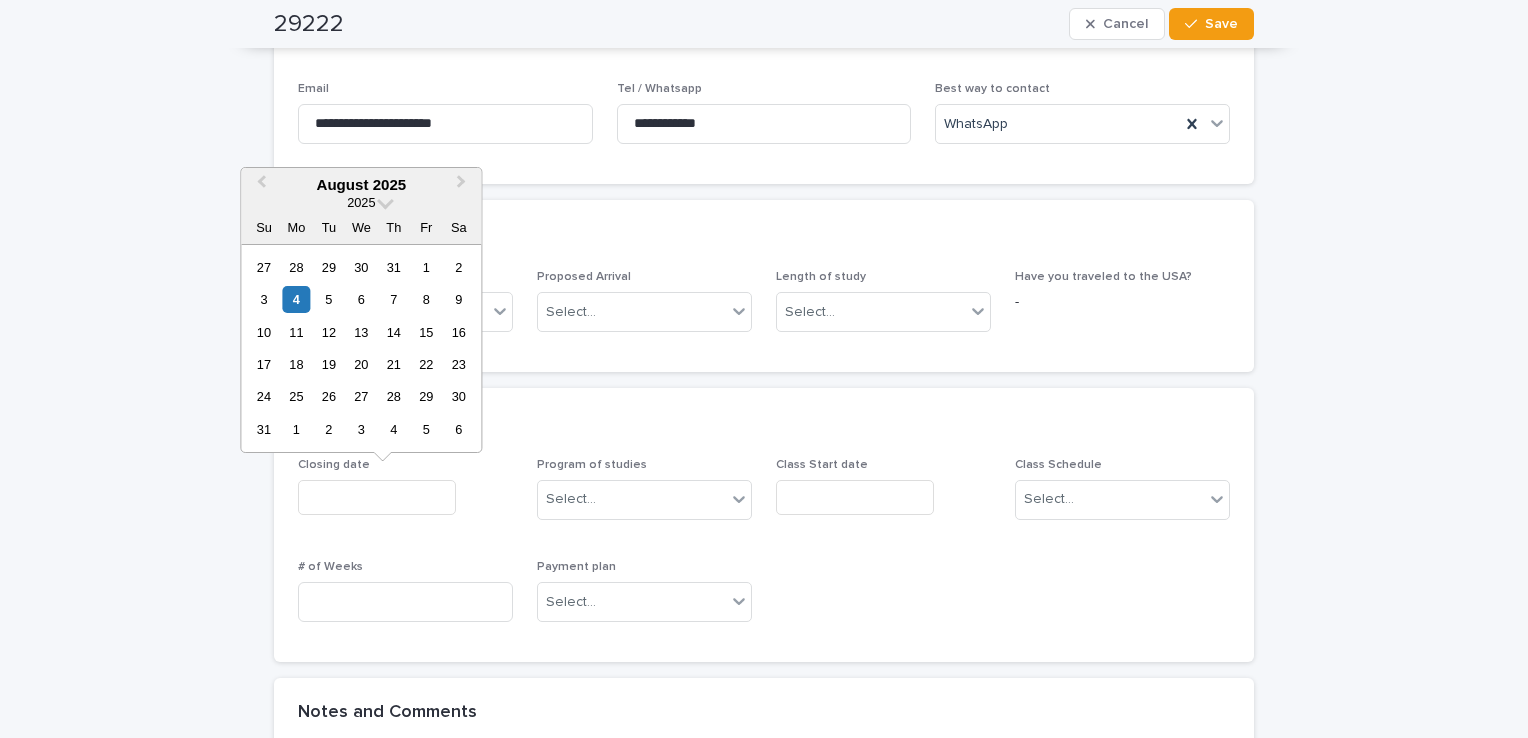 click at bounding box center (377, 497) 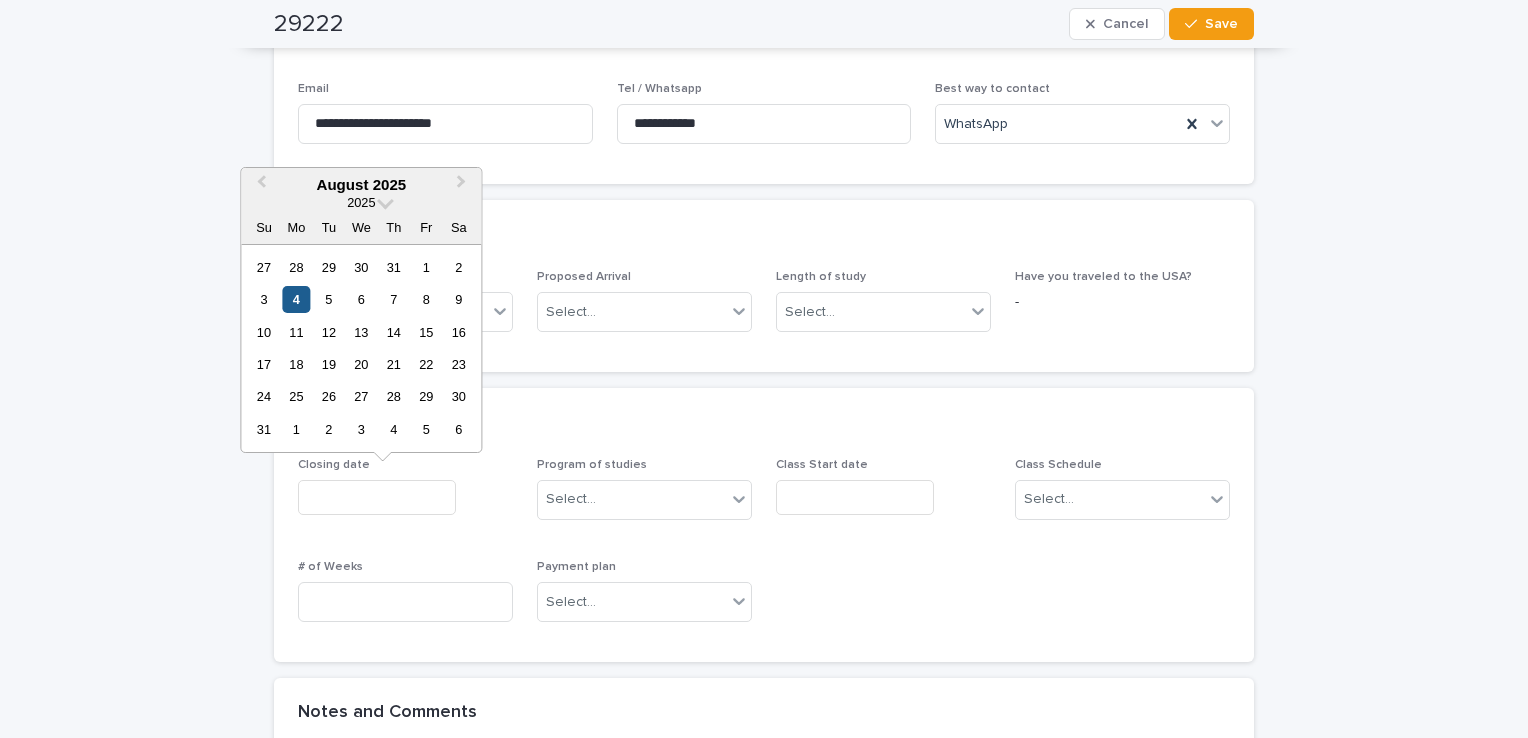 click on "4" at bounding box center (296, 299) 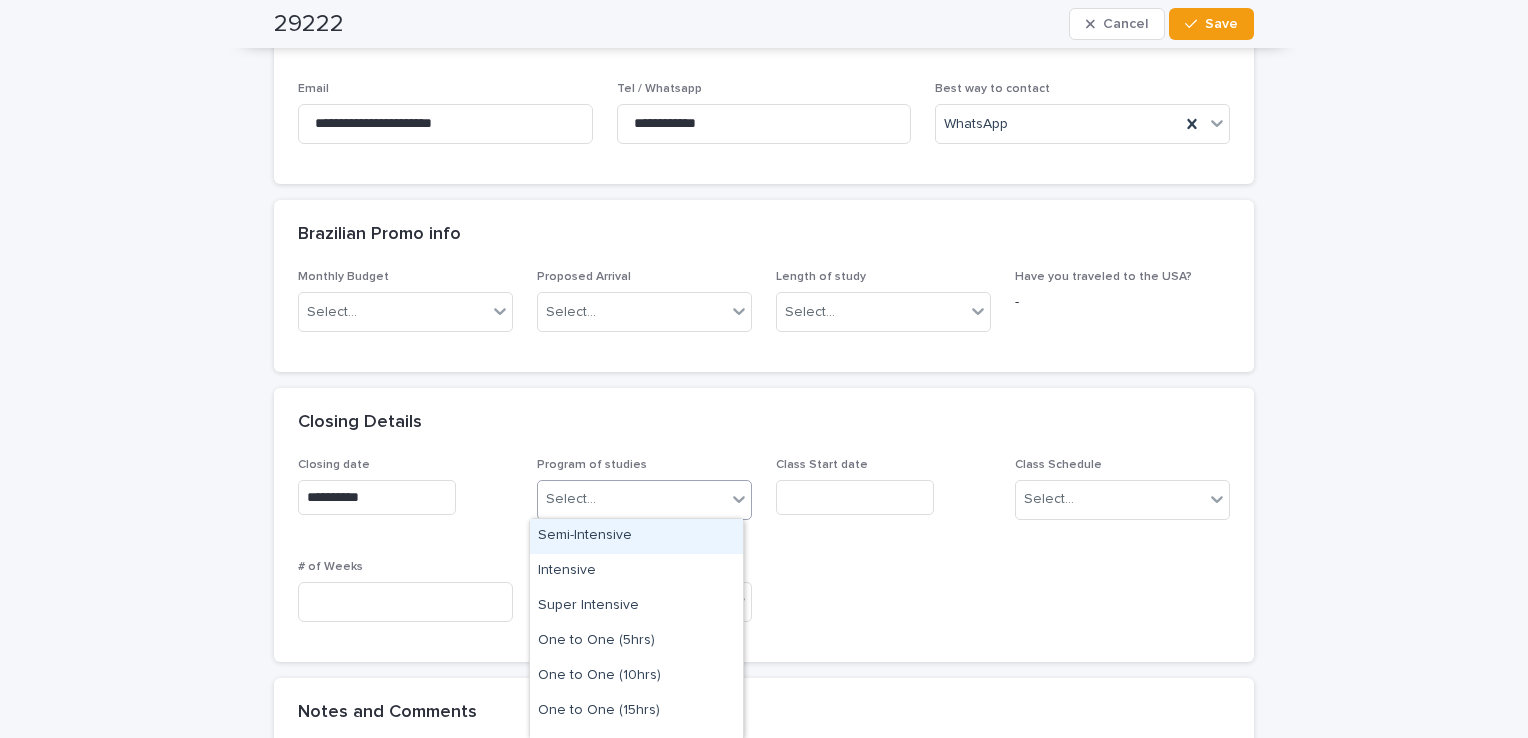 click on "Select..." at bounding box center [632, 499] 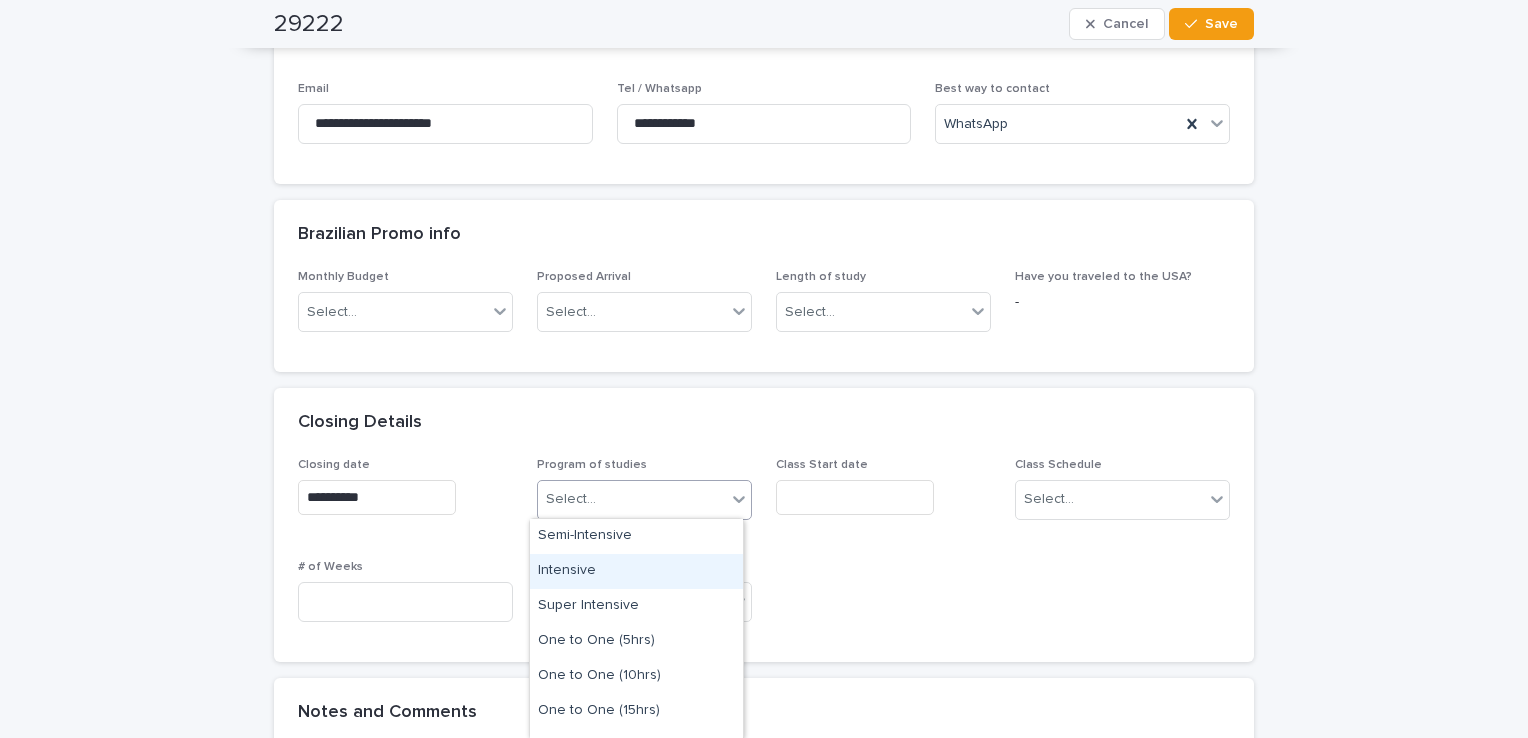 drag, startPoint x: 567, startPoint y: 569, endPoint x: 813, endPoint y: 526, distance: 249.72986 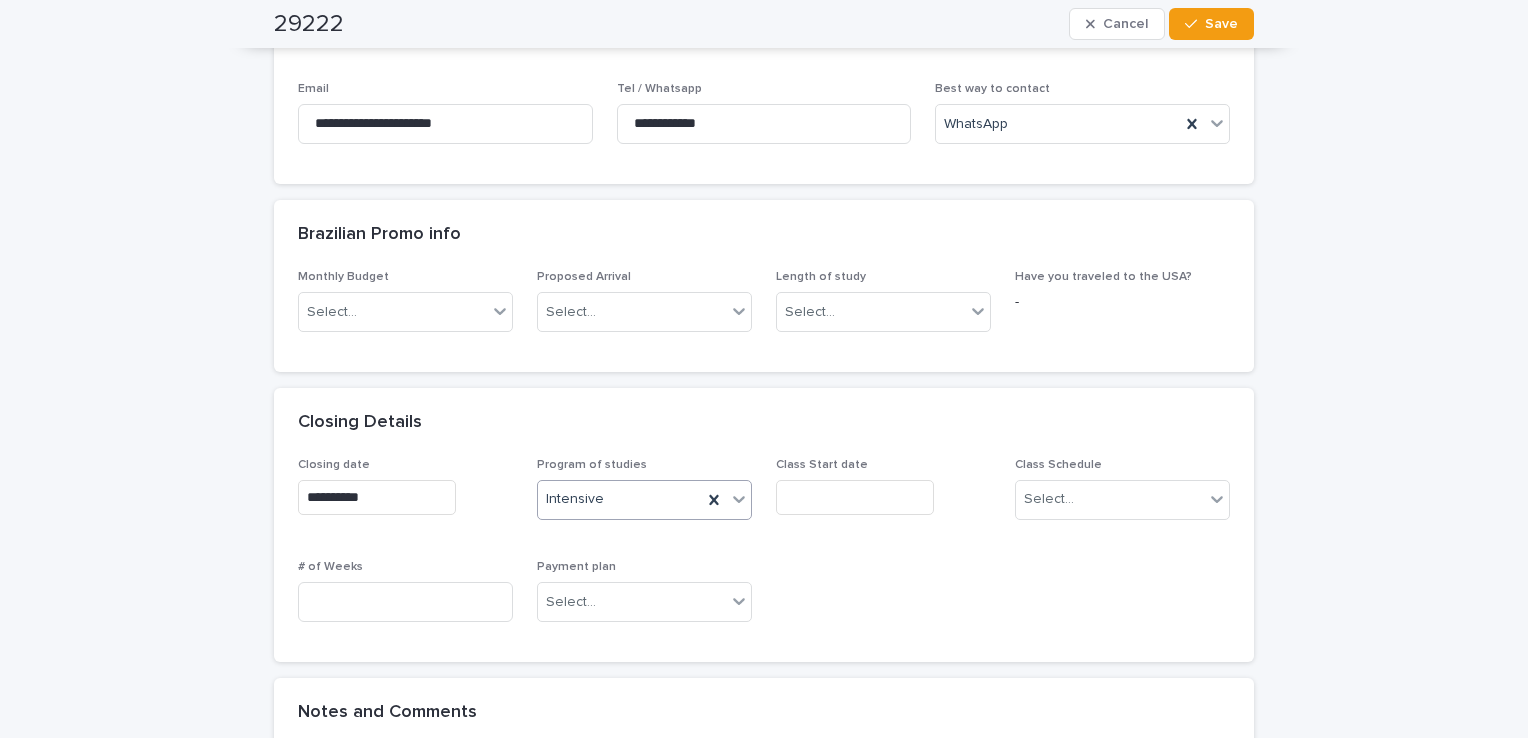 click at bounding box center [855, 497] 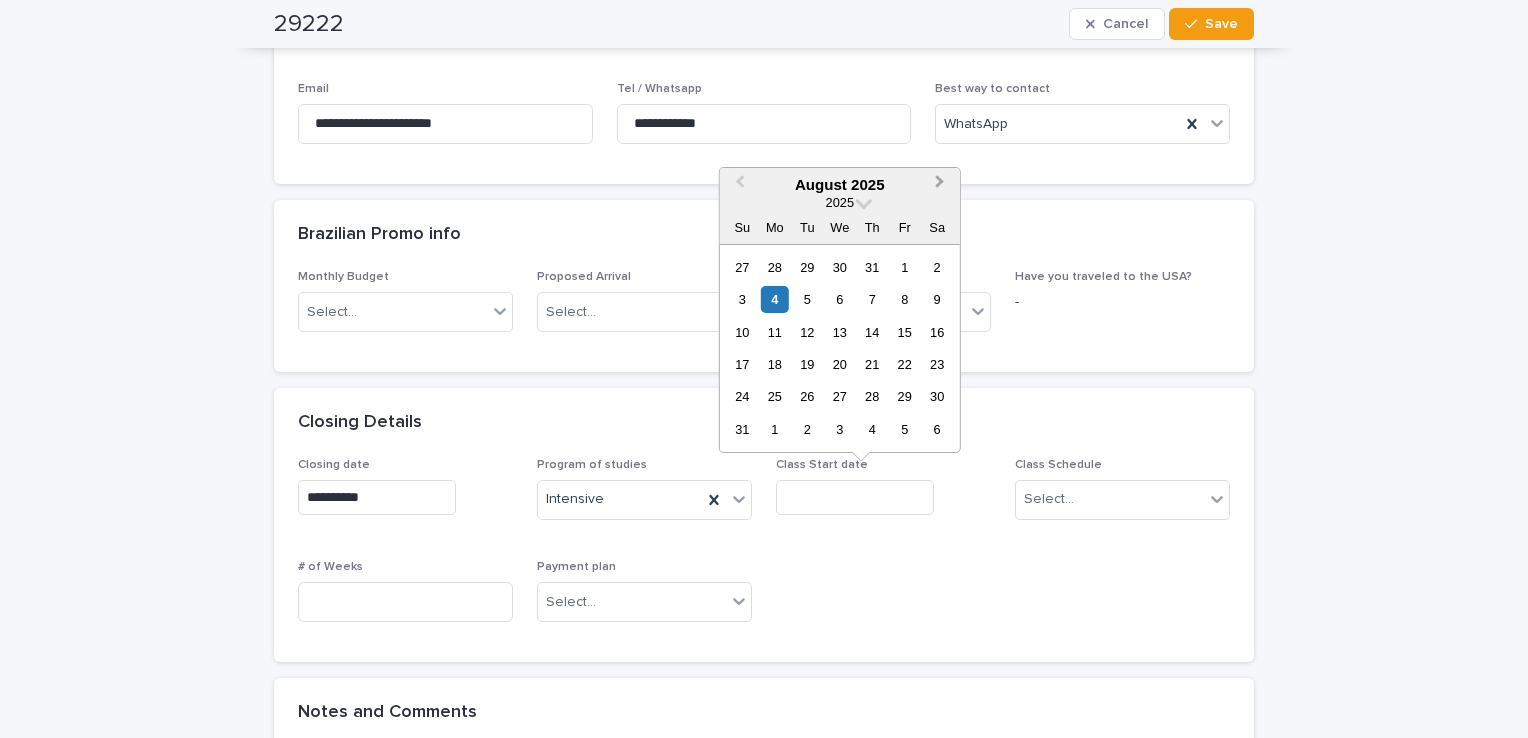 click on "Next Month" at bounding box center (940, 184) 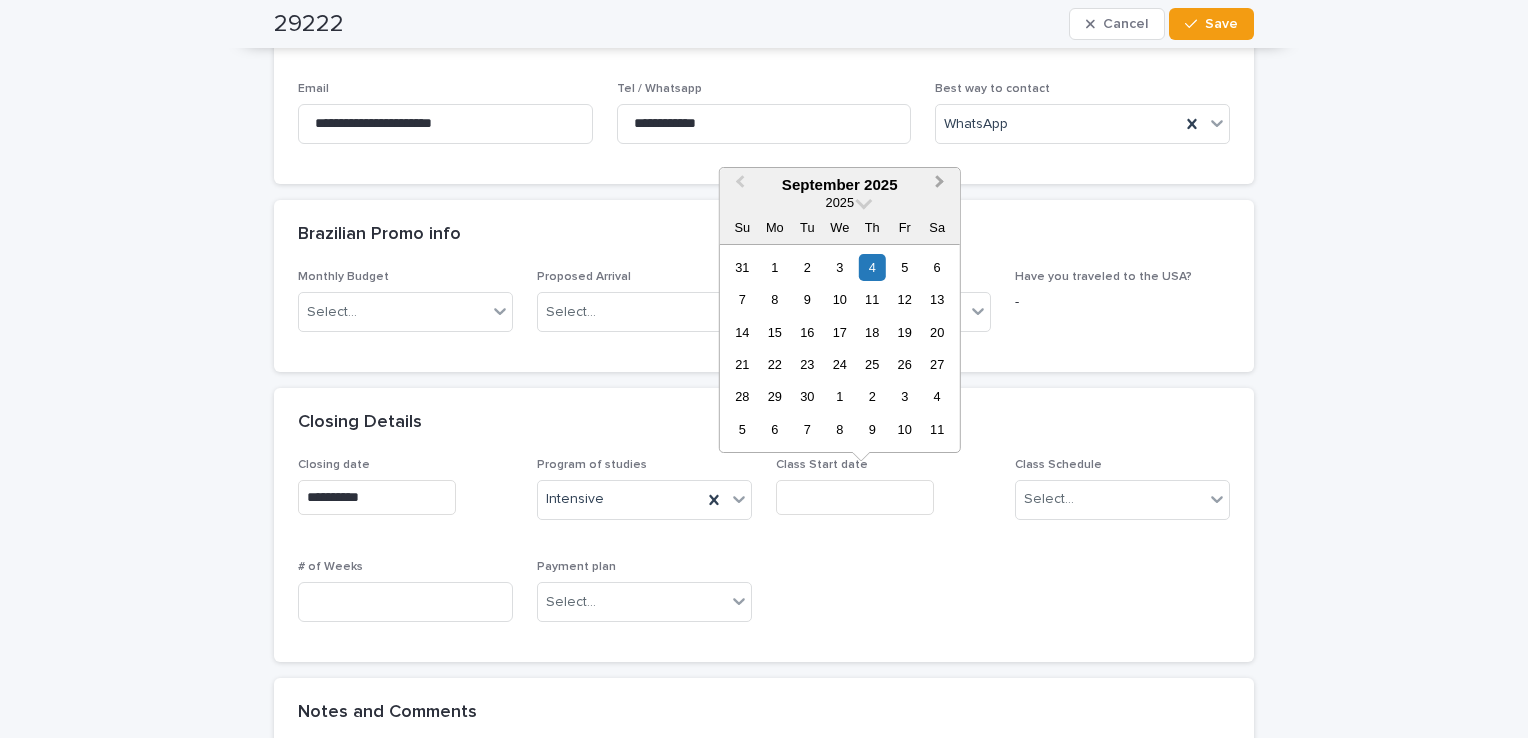 click on "Next Month" at bounding box center [940, 184] 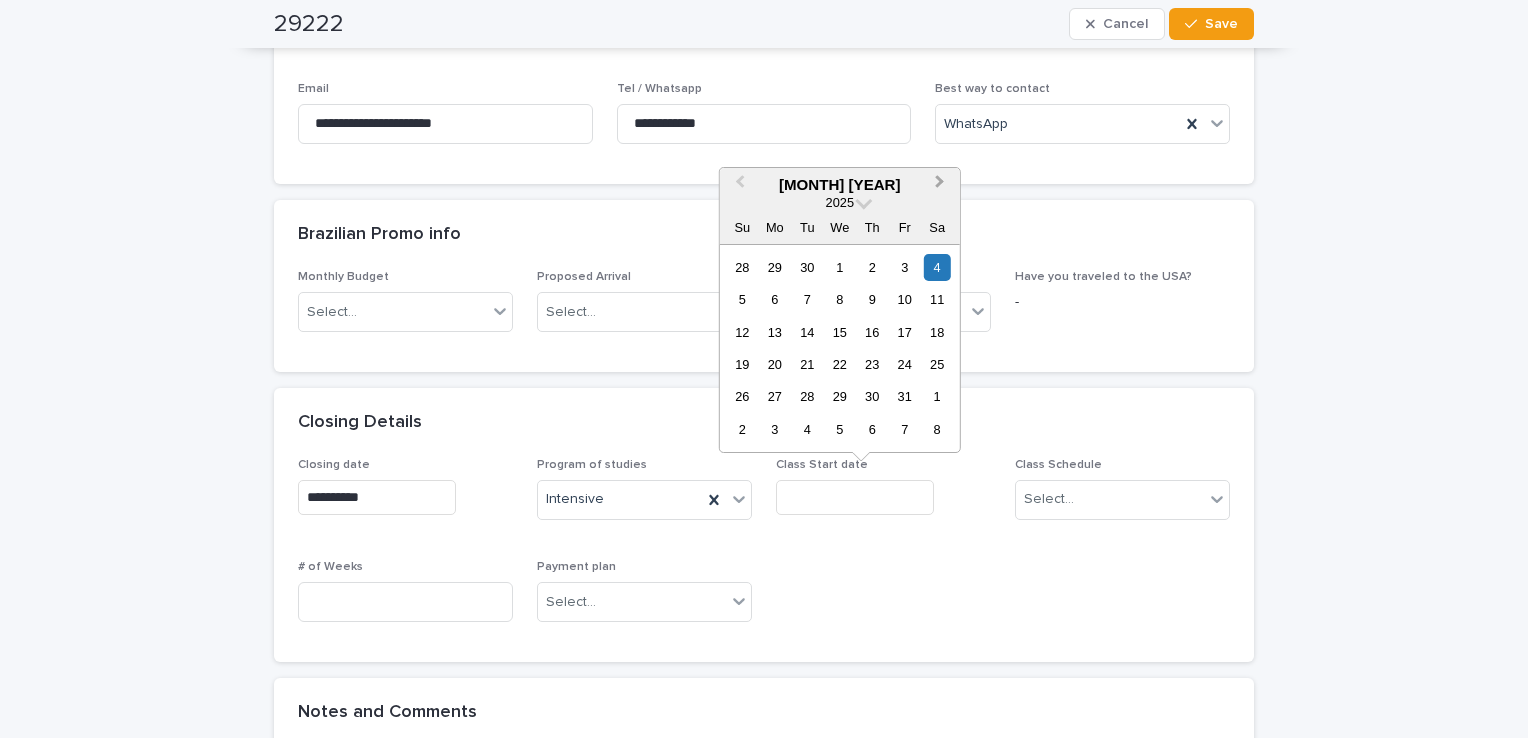 click on "Next Month" at bounding box center (940, 184) 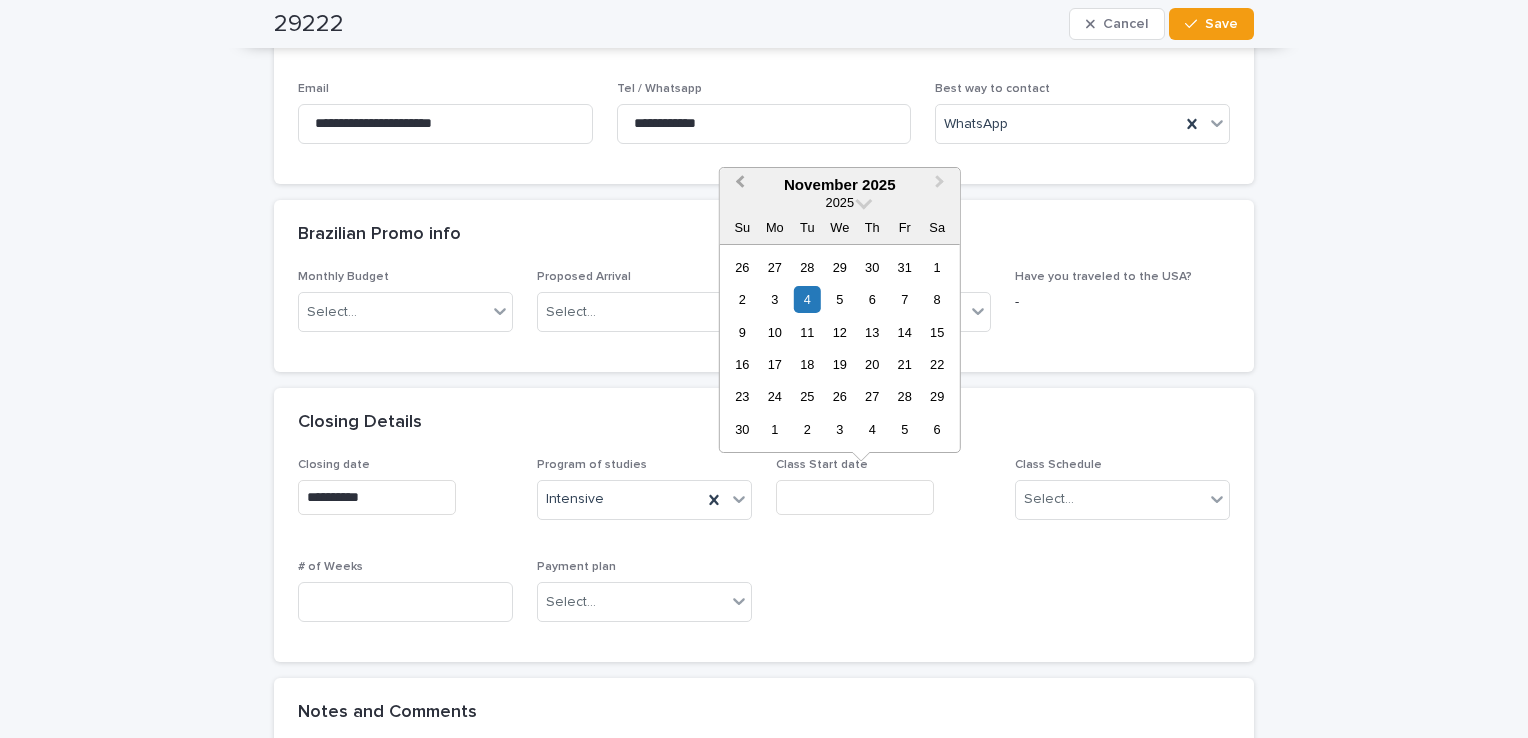 click on "Previous Month" at bounding box center [740, 184] 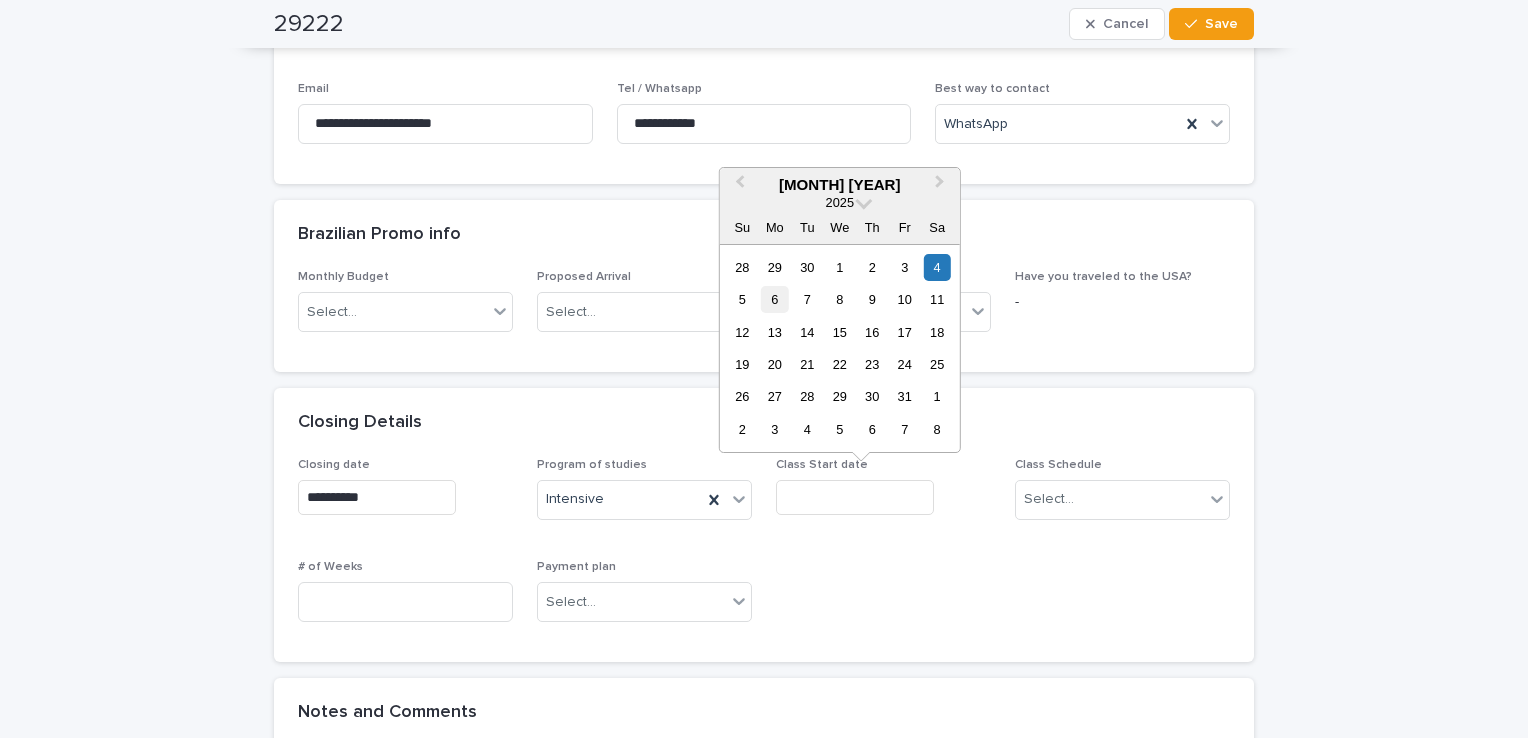click on "6" at bounding box center (774, 299) 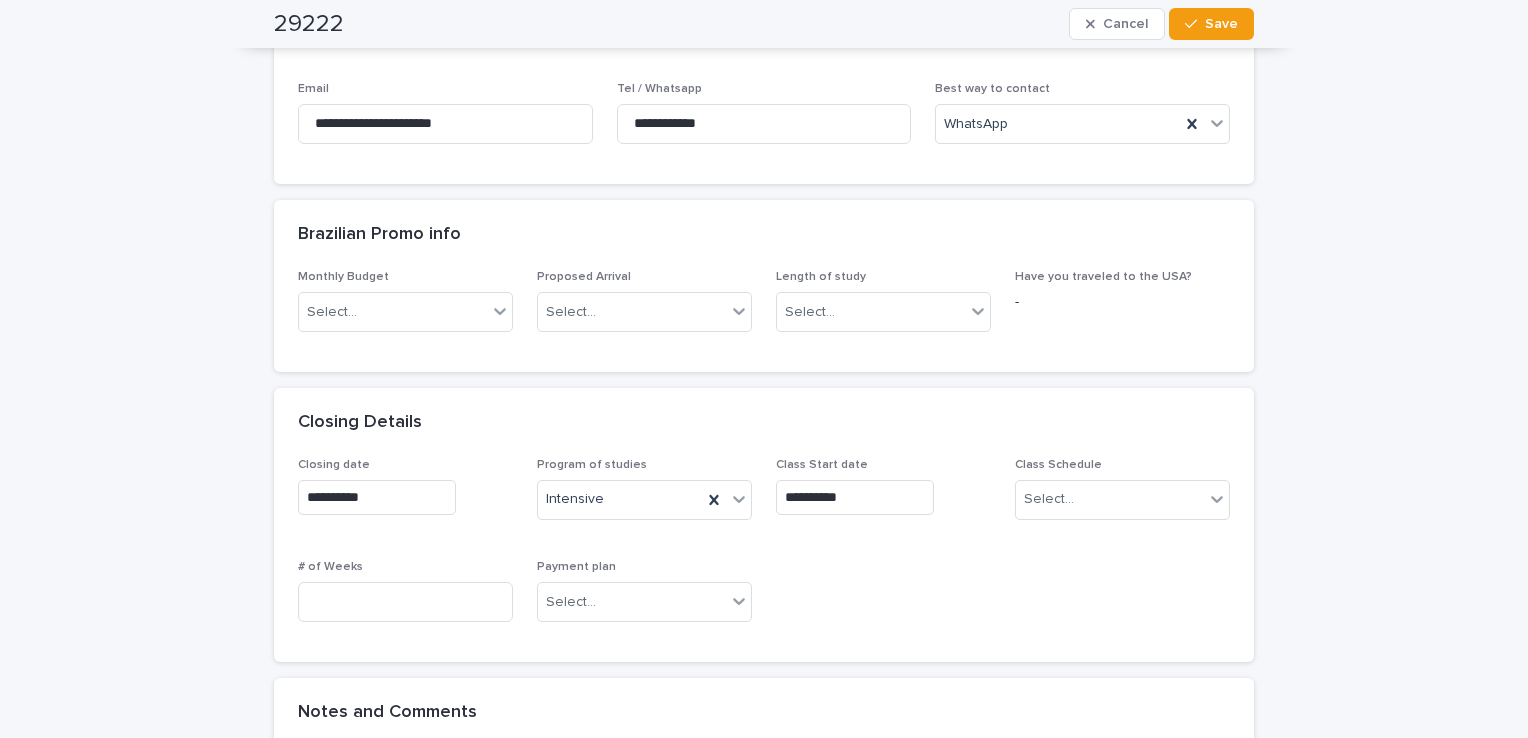 click on "**********" at bounding box center [855, 497] 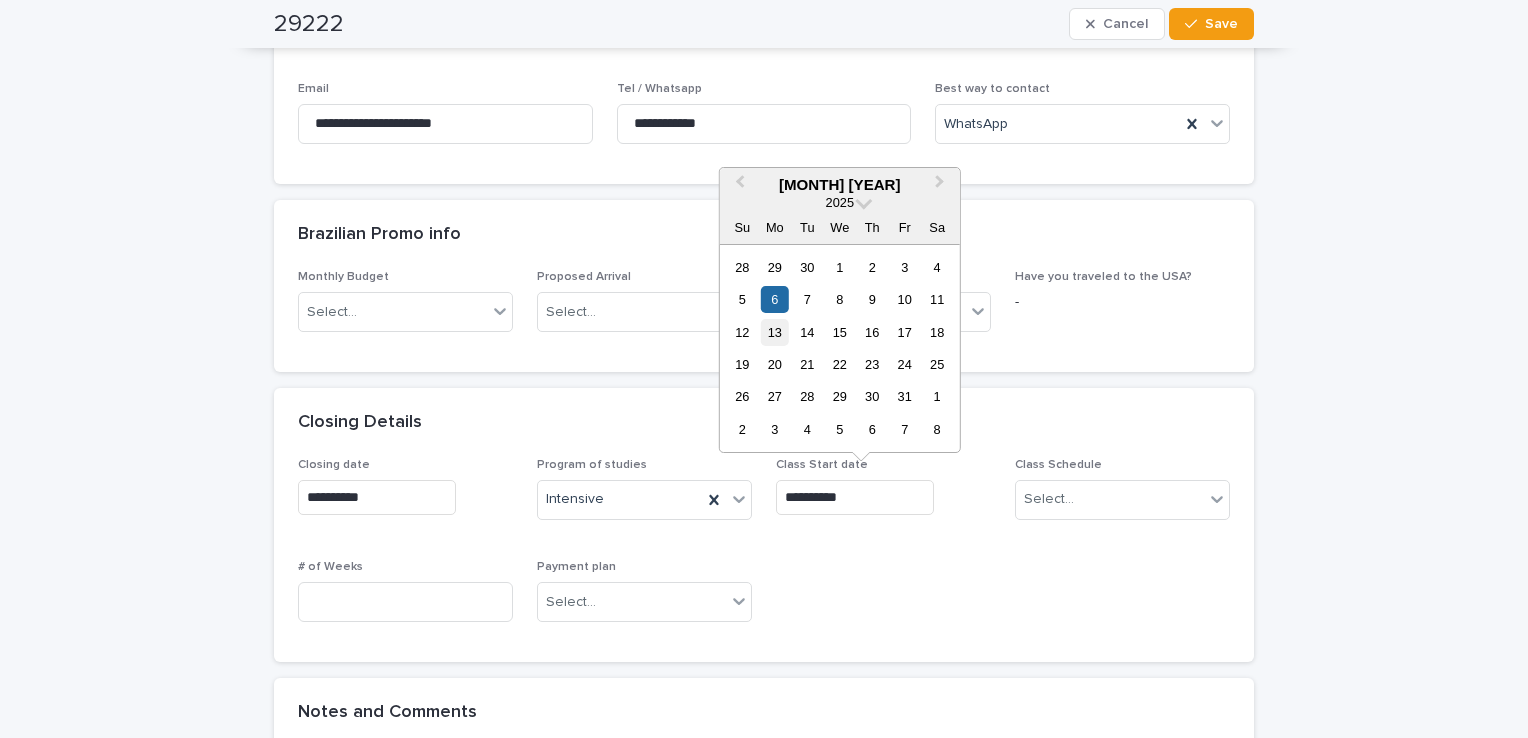 click on "13" at bounding box center (774, 332) 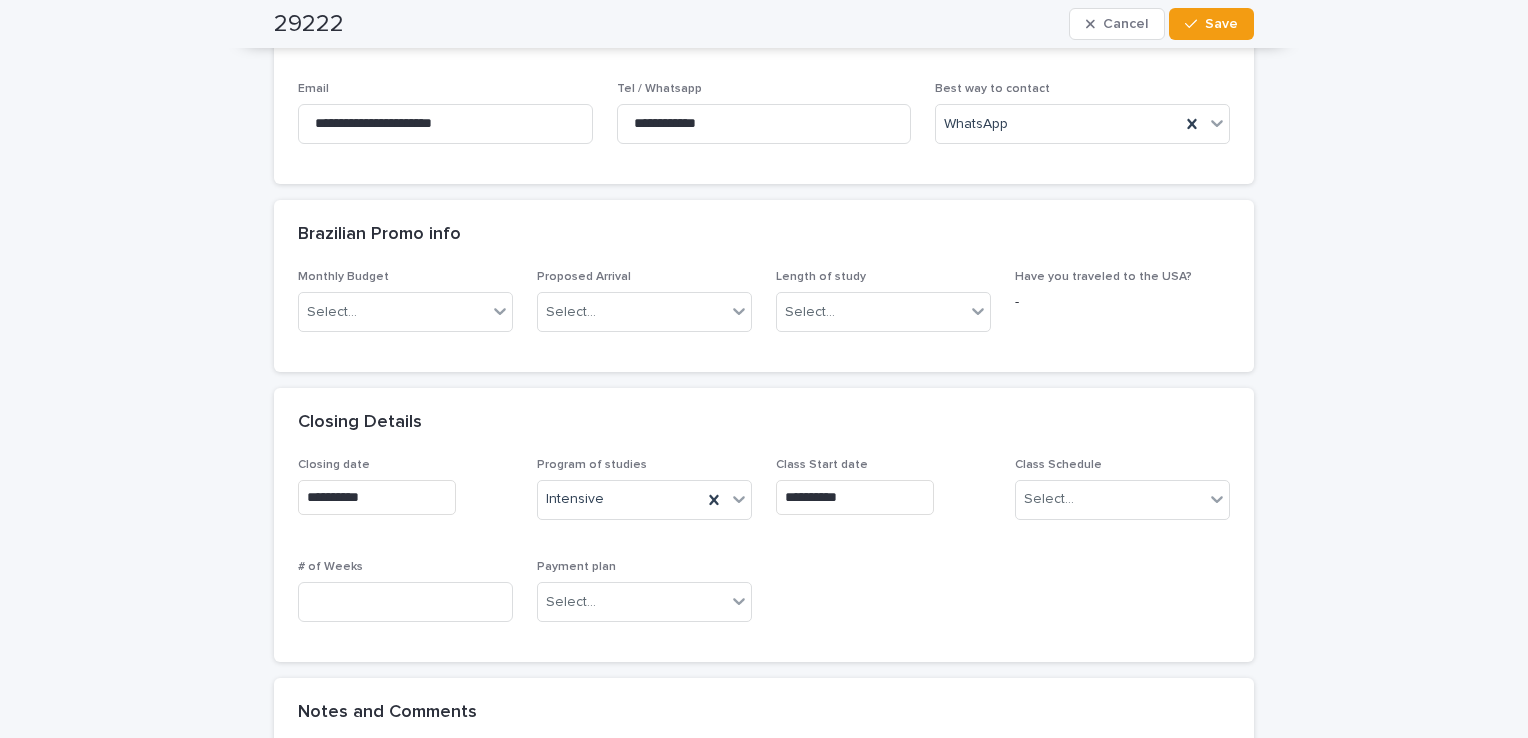 type on "**********" 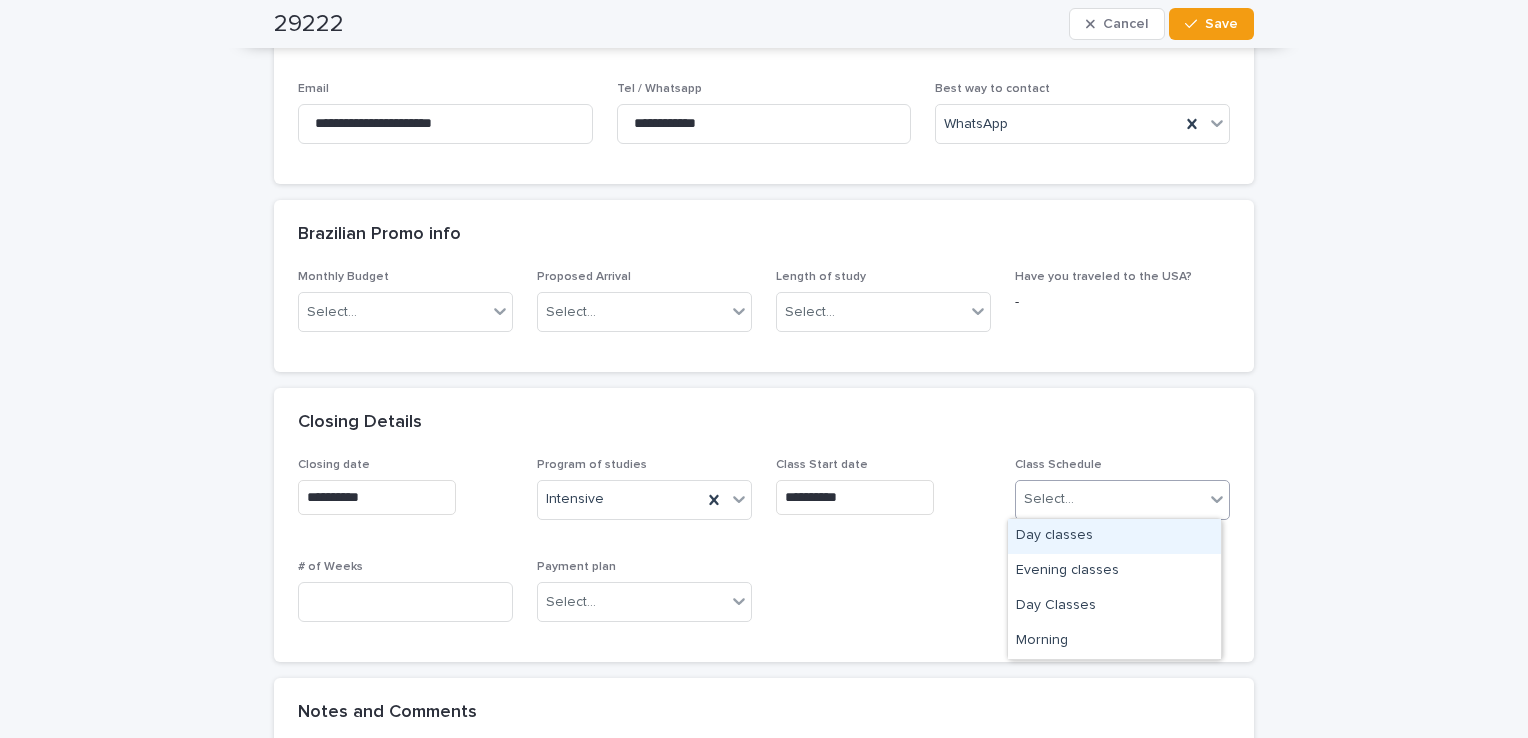click on "Select..." at bounding box center [1110, 499] 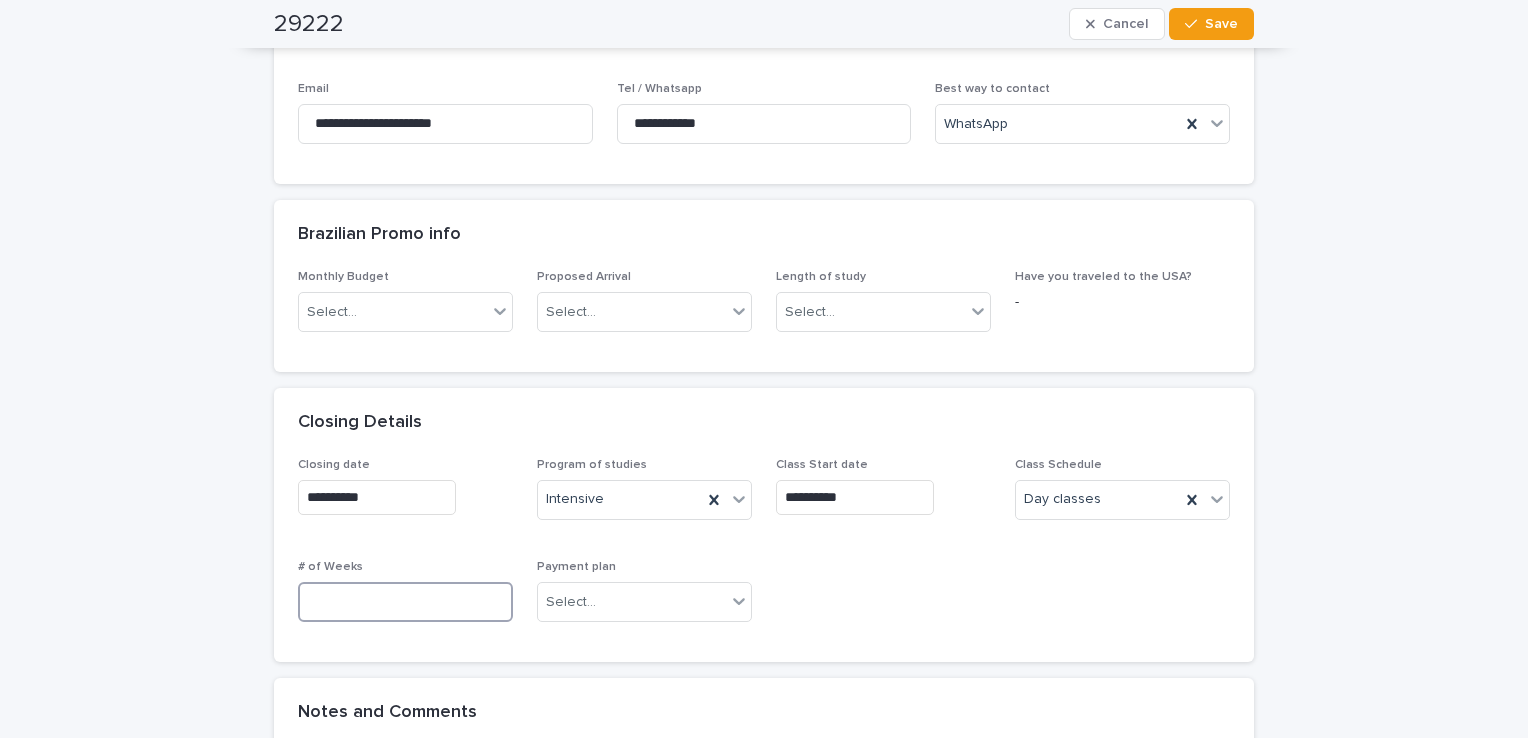 click at bounding box center [405, 602] 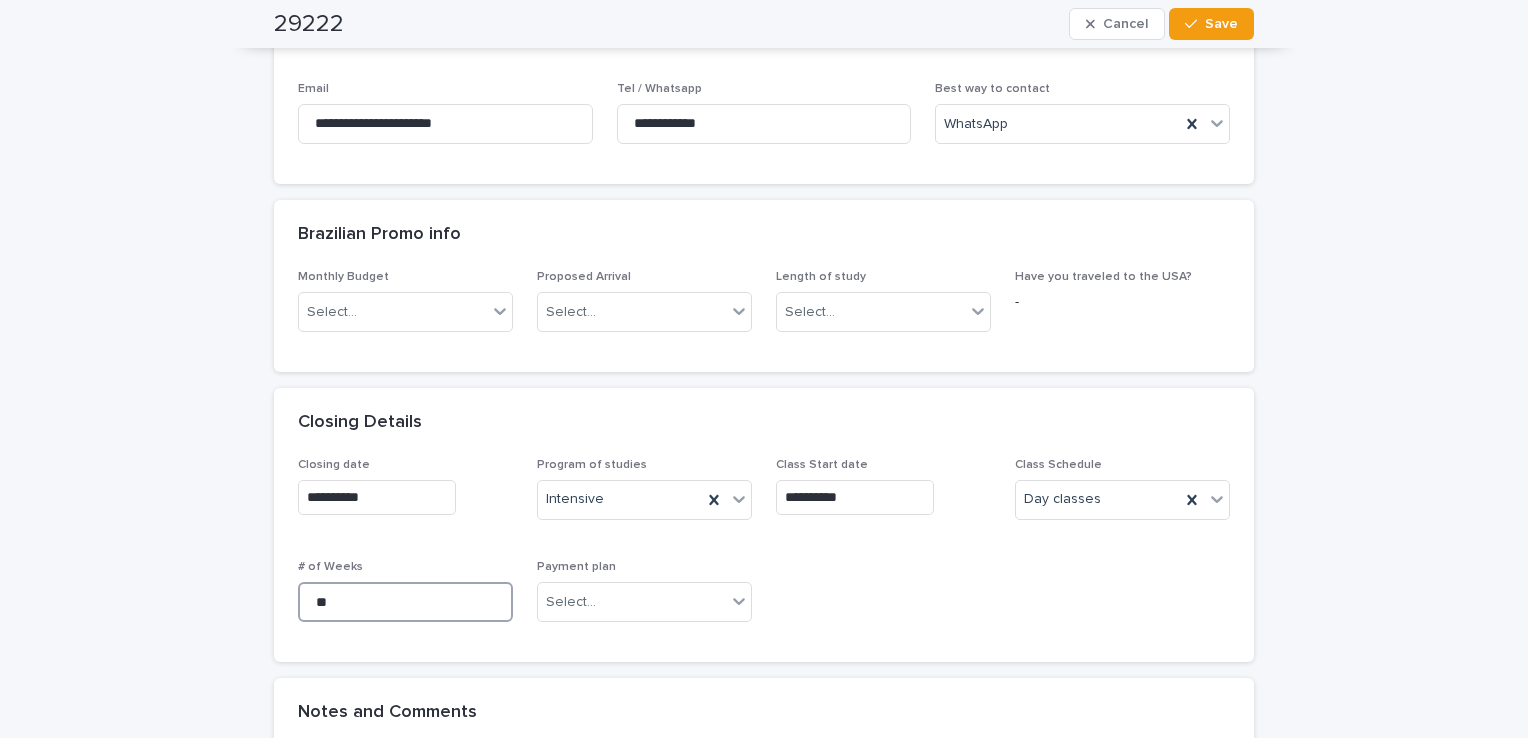 type on "**" 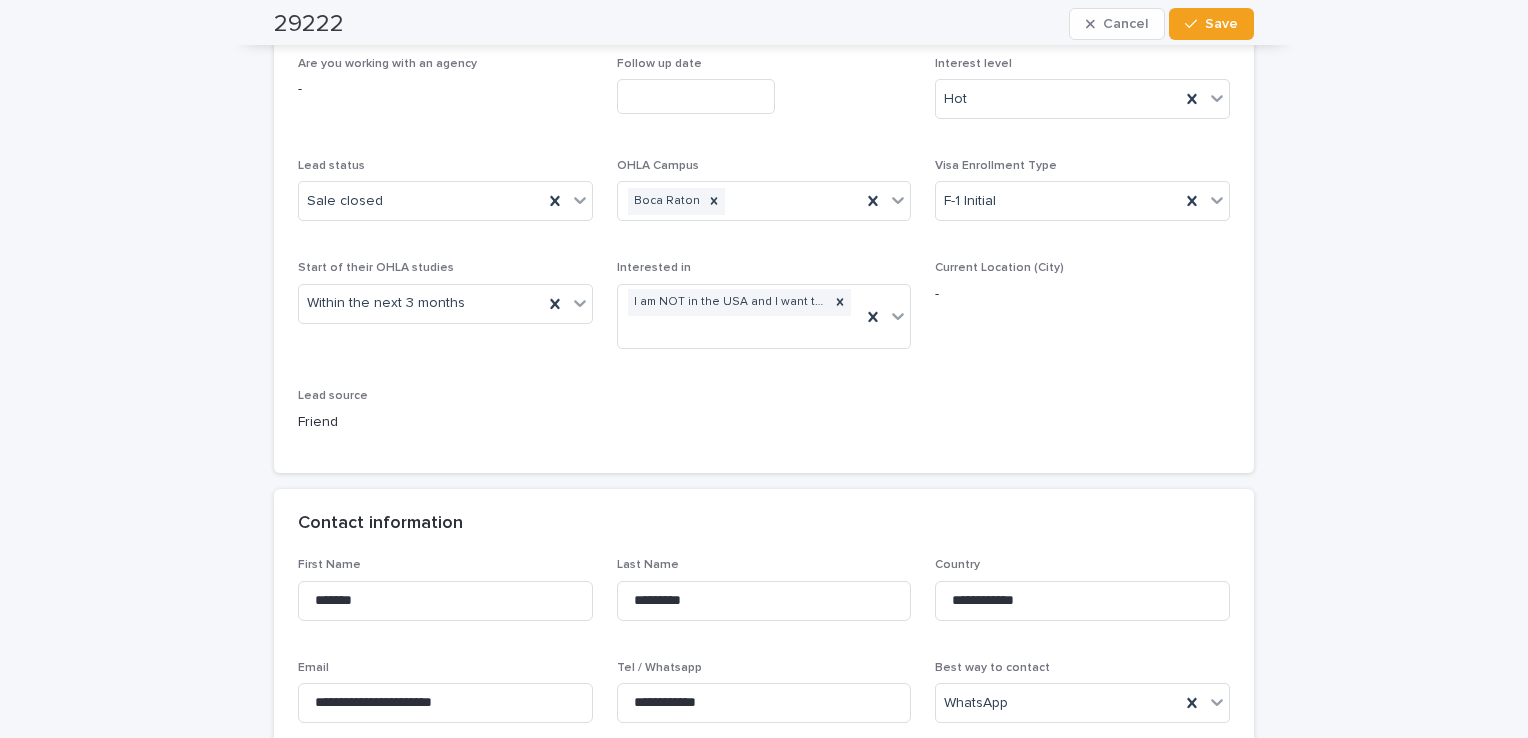 scroll, scrollTop: 0, scrollLeft: 0, axis: both 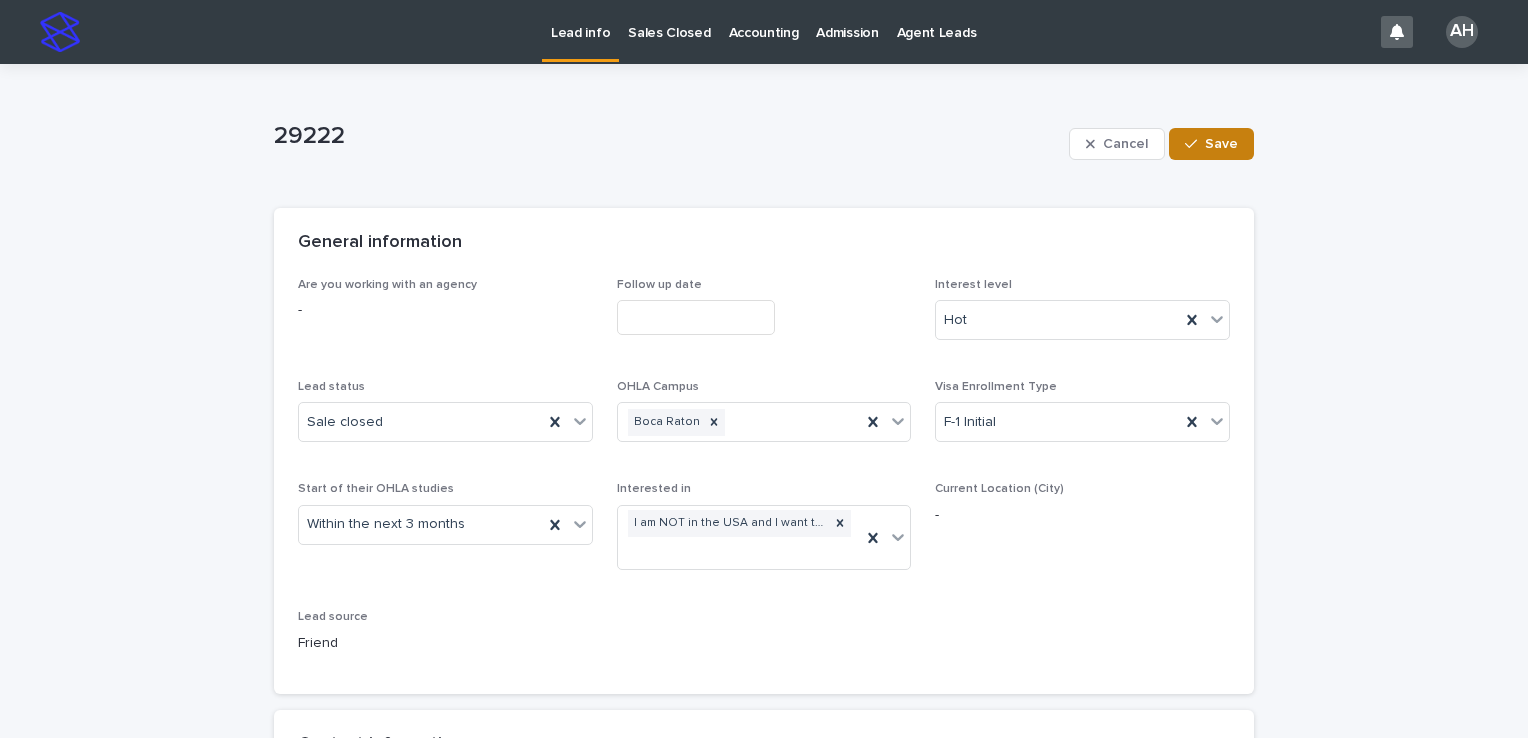 click on "Save" at bounding box center [1211, 144] 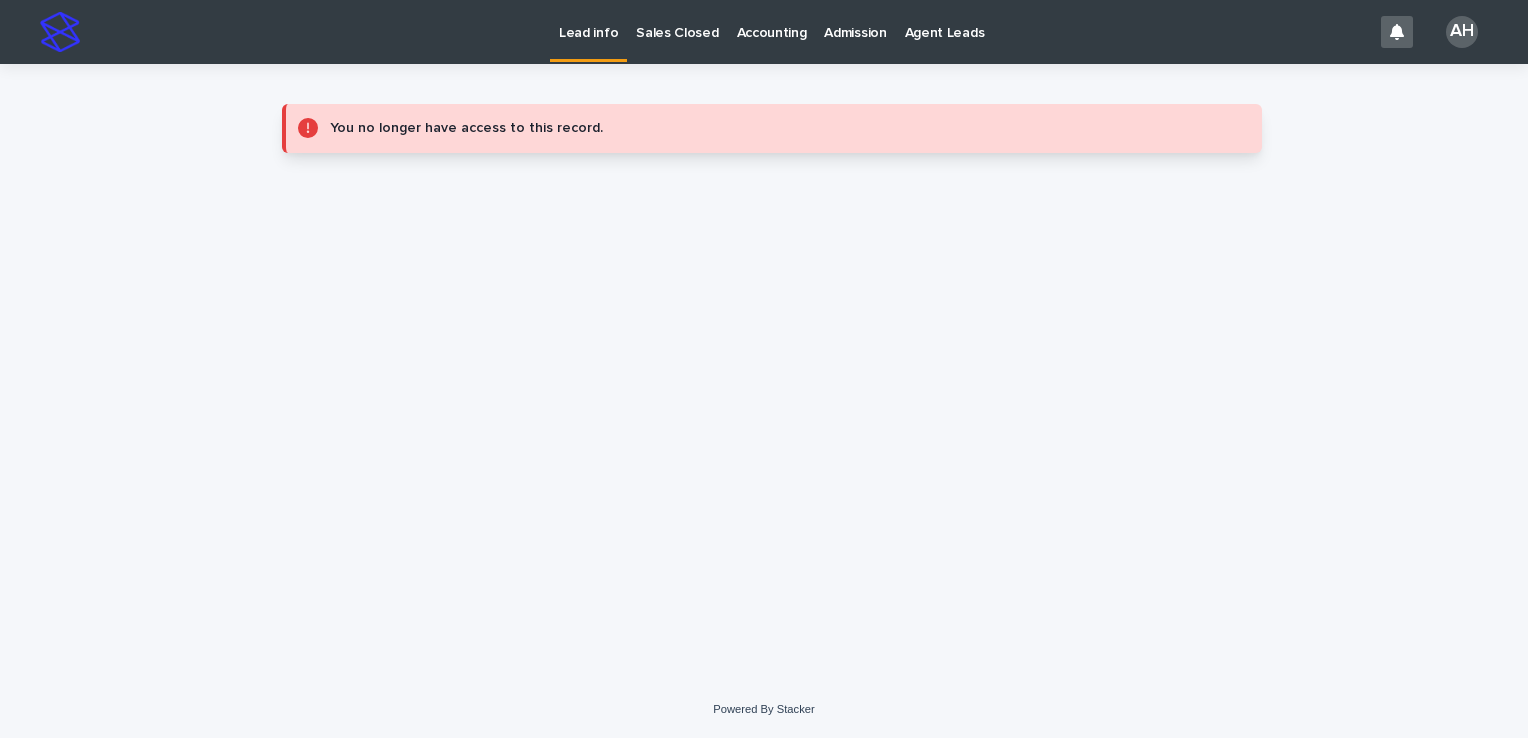 click on "Sales Closed" at bounding box center [677, 31] 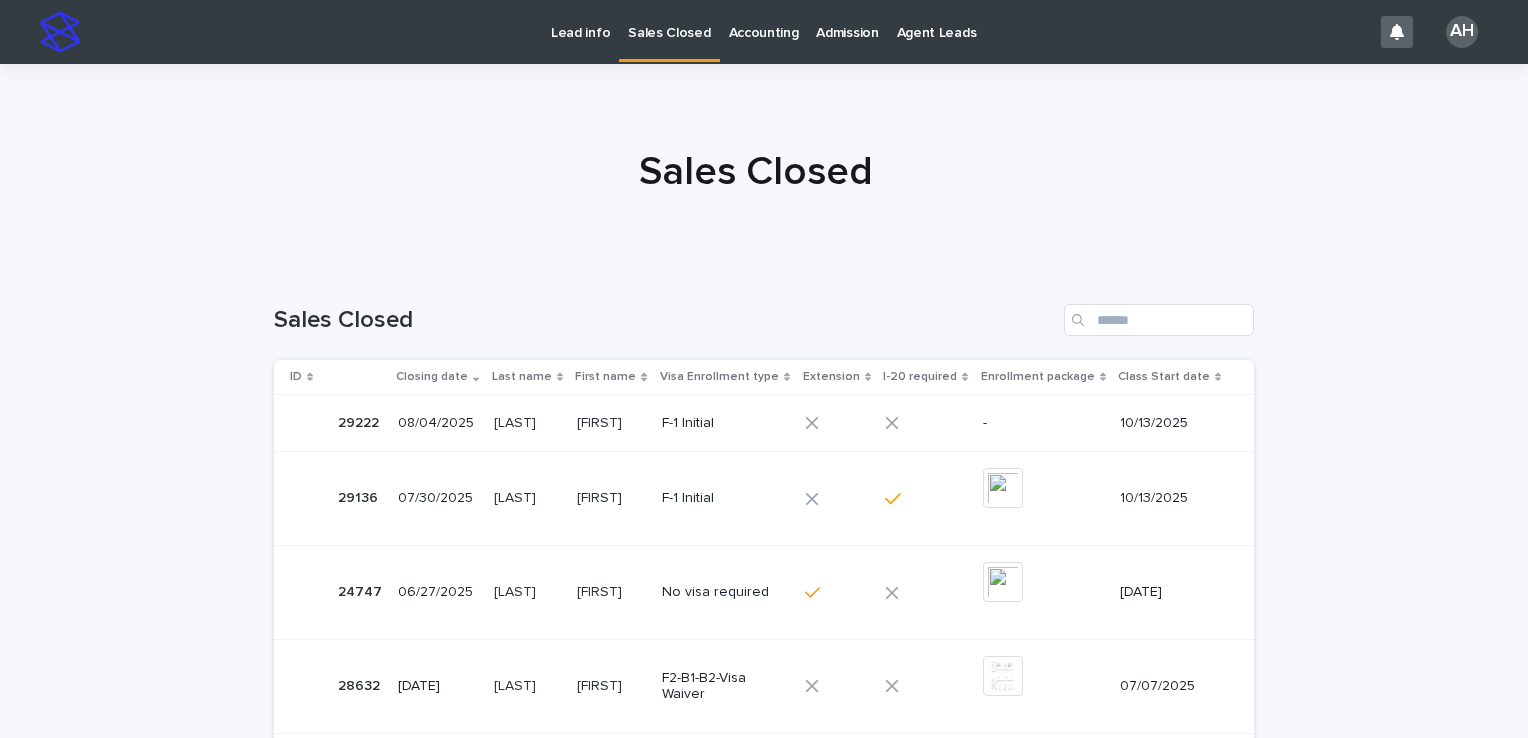 click on "10/13/2025" at bounding box center (1183, 499) 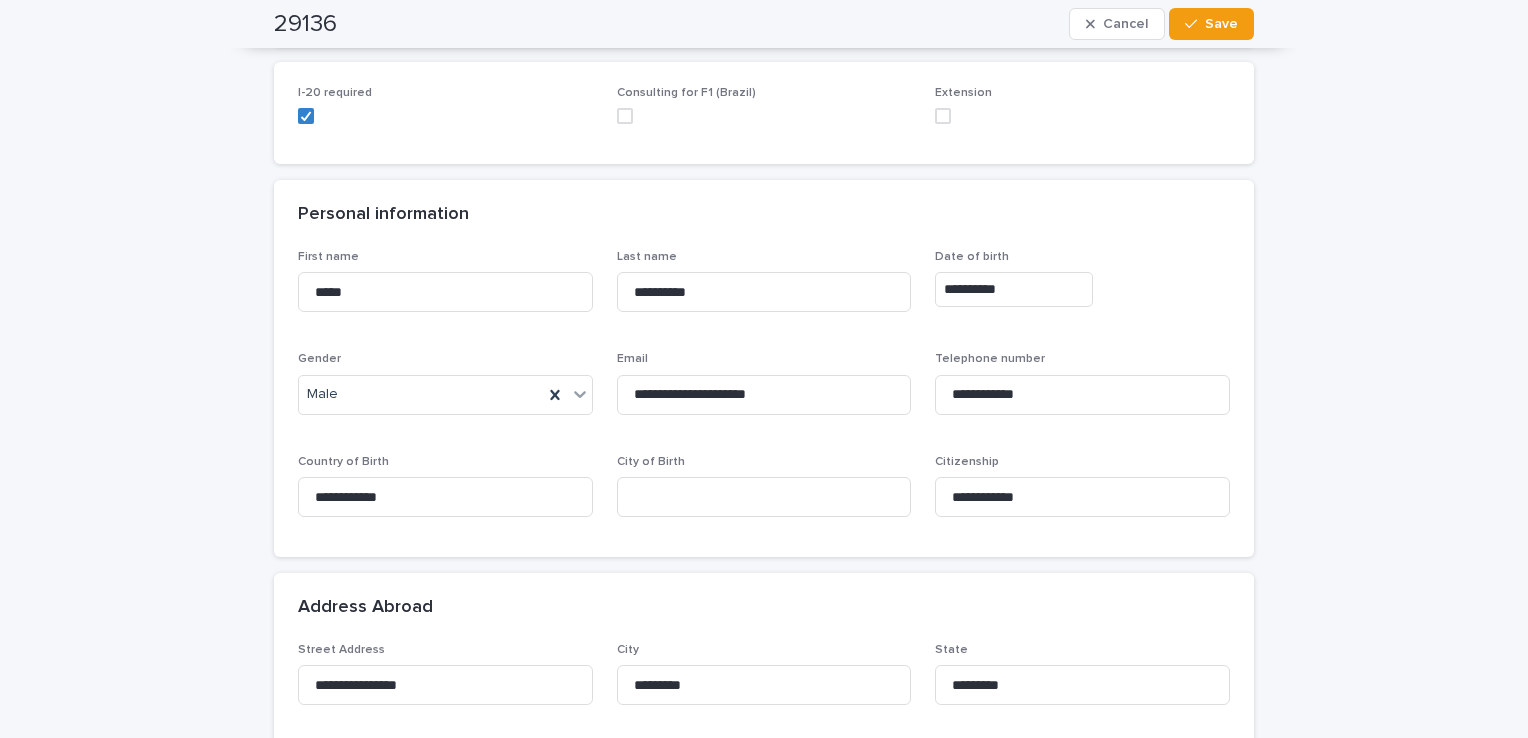 scroll, scrollTop: 0, scrollLeft: 0, axis: both 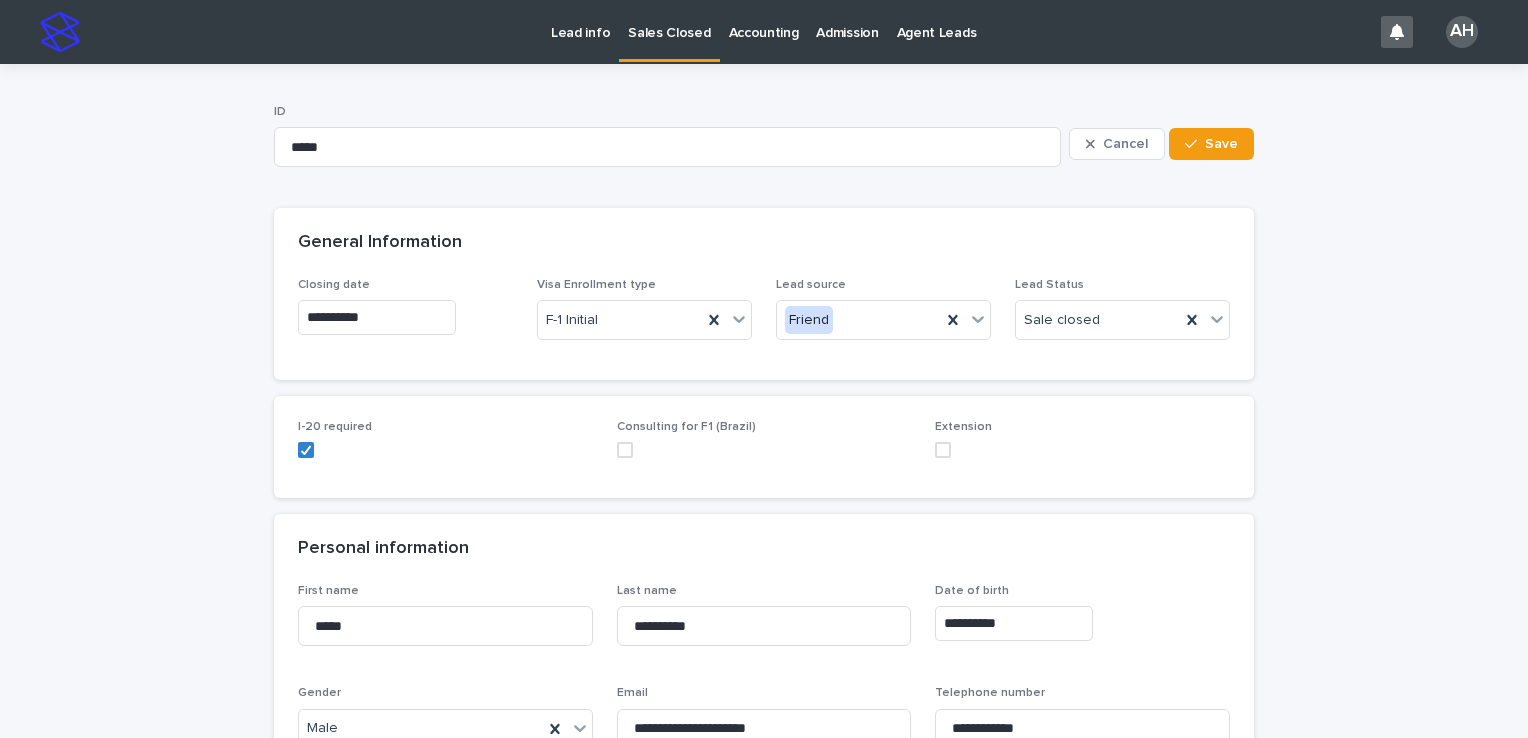 click on "Sales Closed" at bounding box center (669, 21) 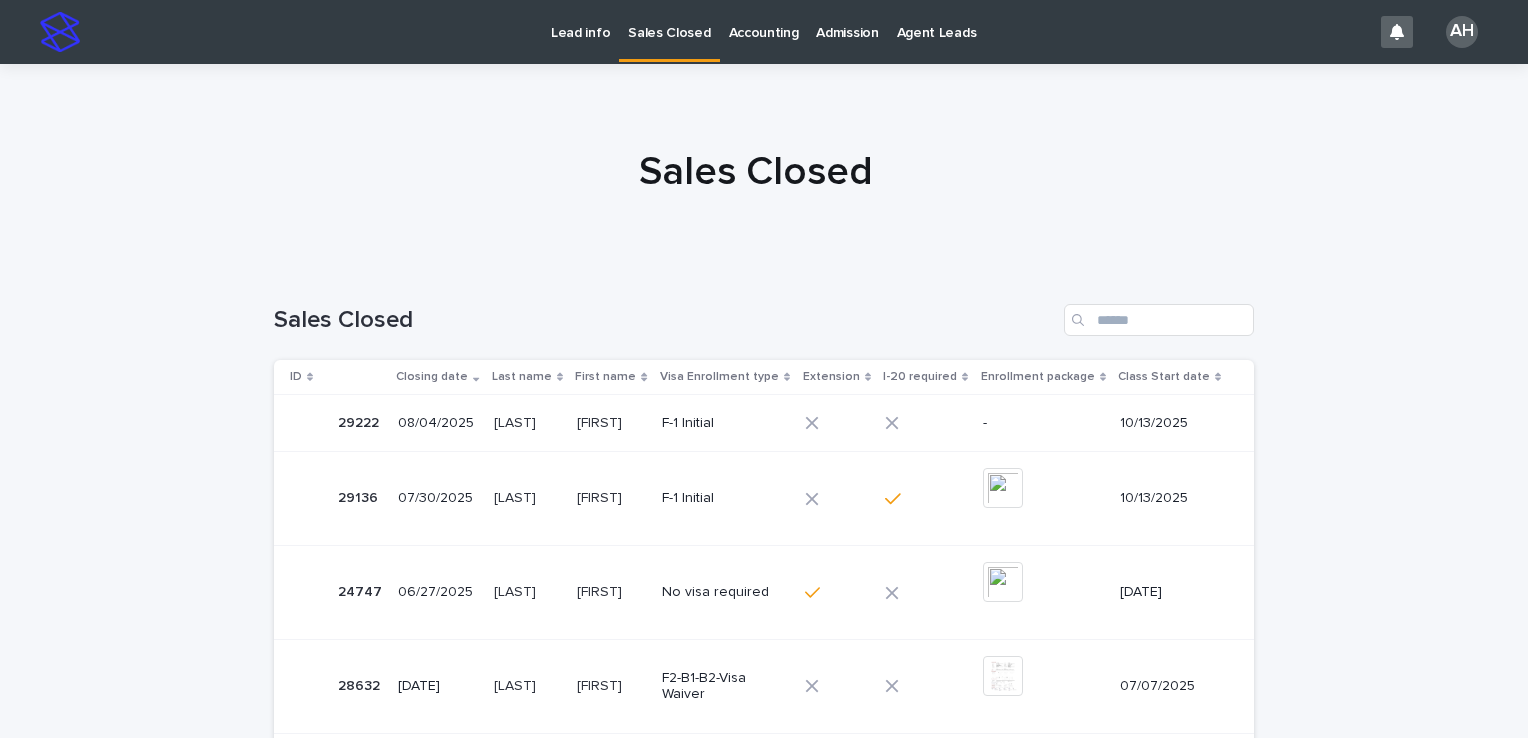 click on "Sales Closed" at bounding box center [669, 21] 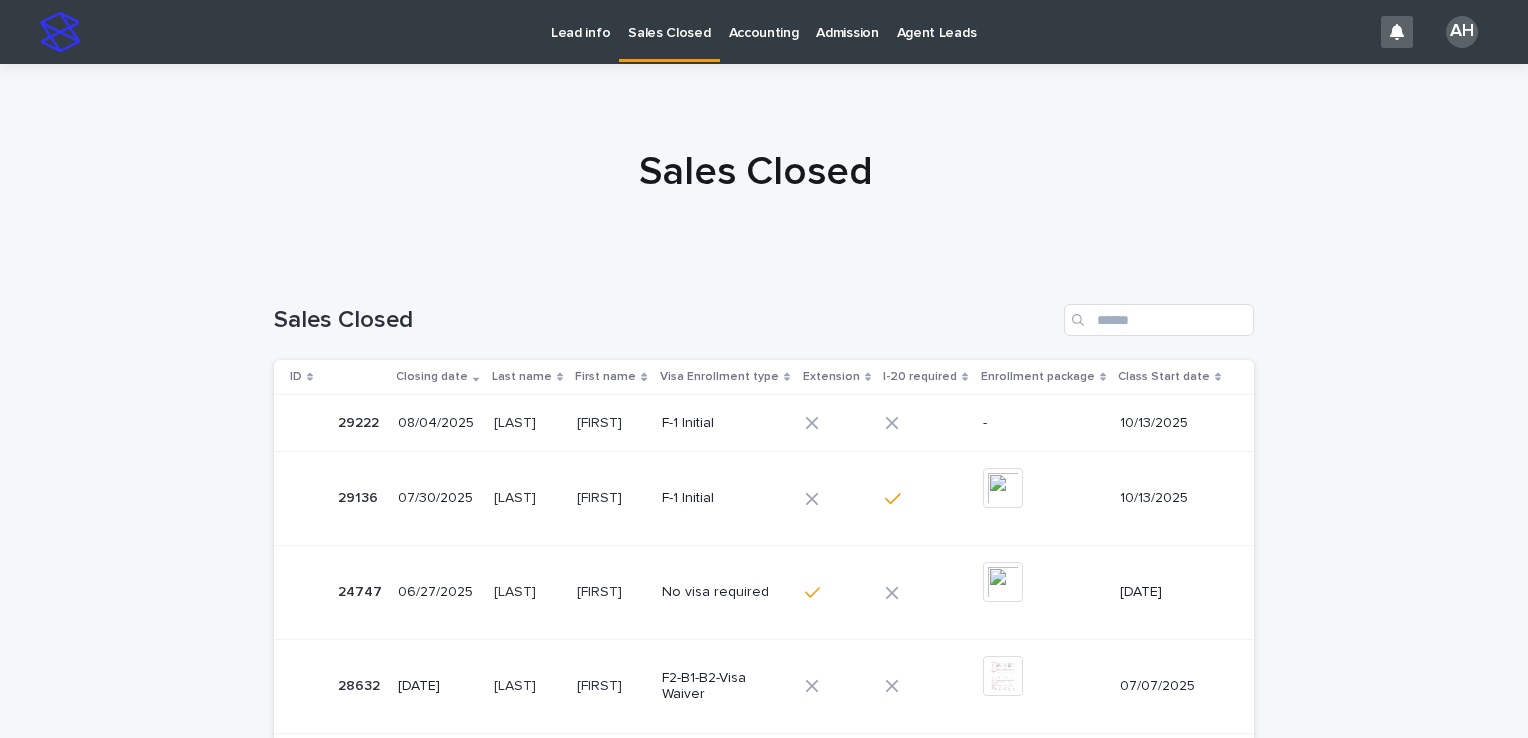click on "Lead info" at bounding box center (580, 31) 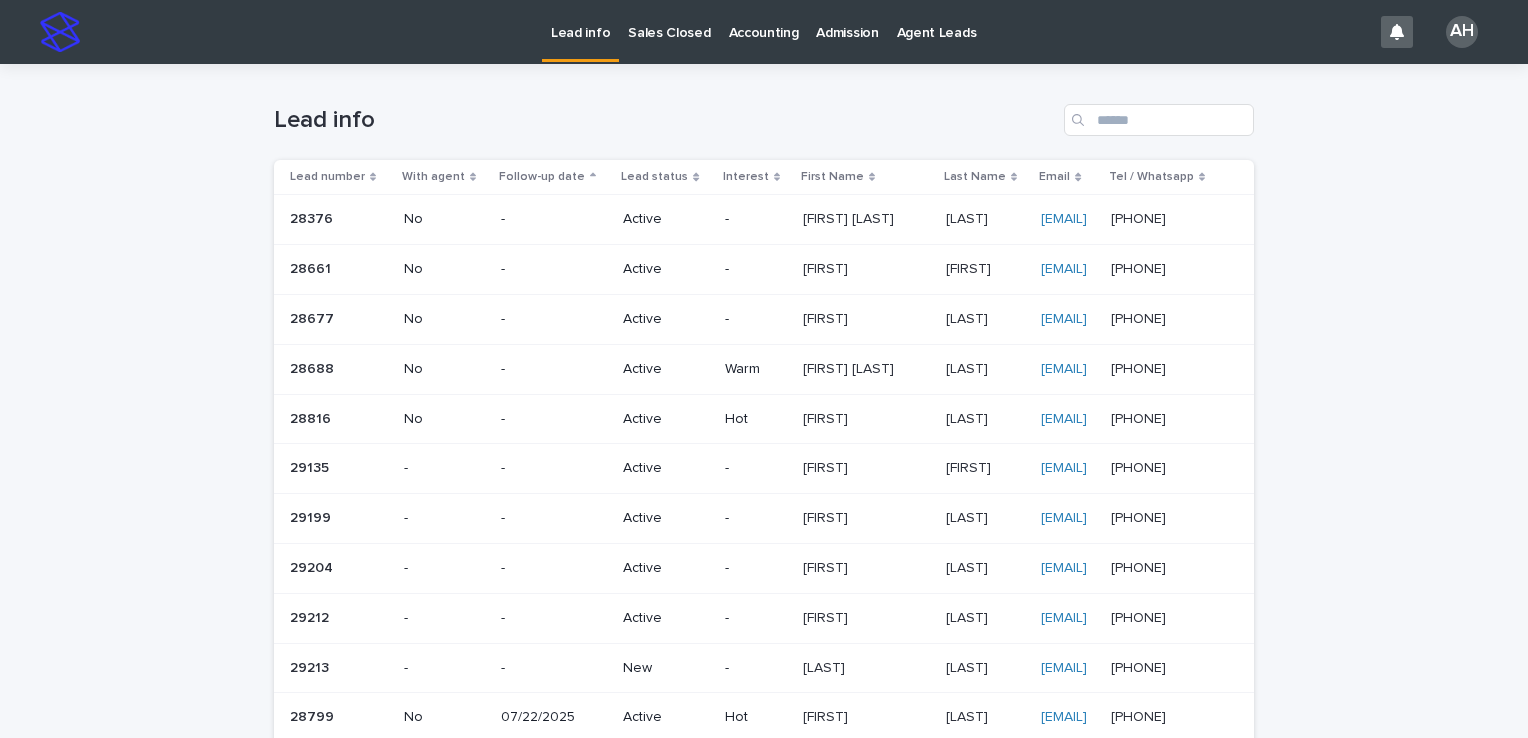 click on "[PHONE]" at bounding box center [1140, 666] 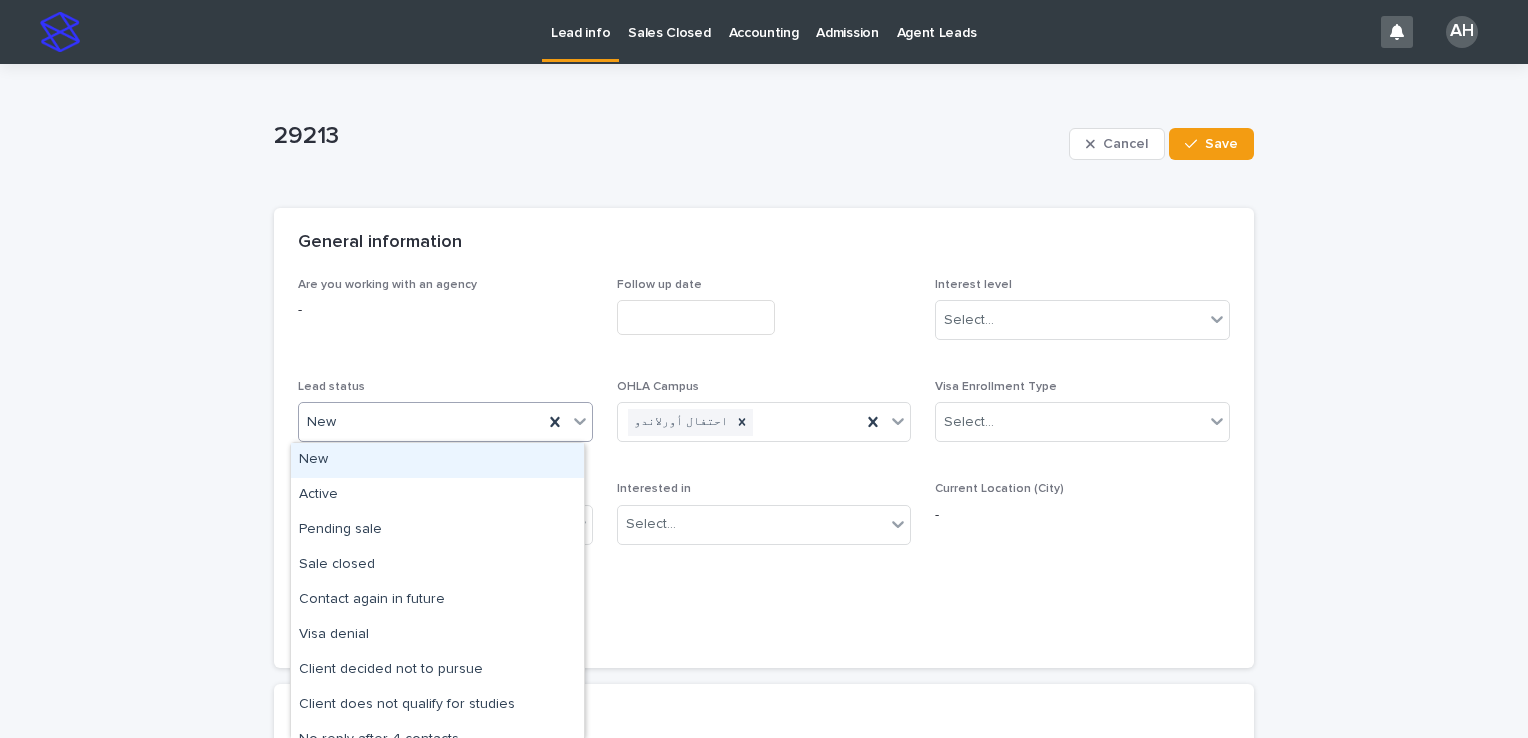 click on "New" at bounding box center [421, 422] 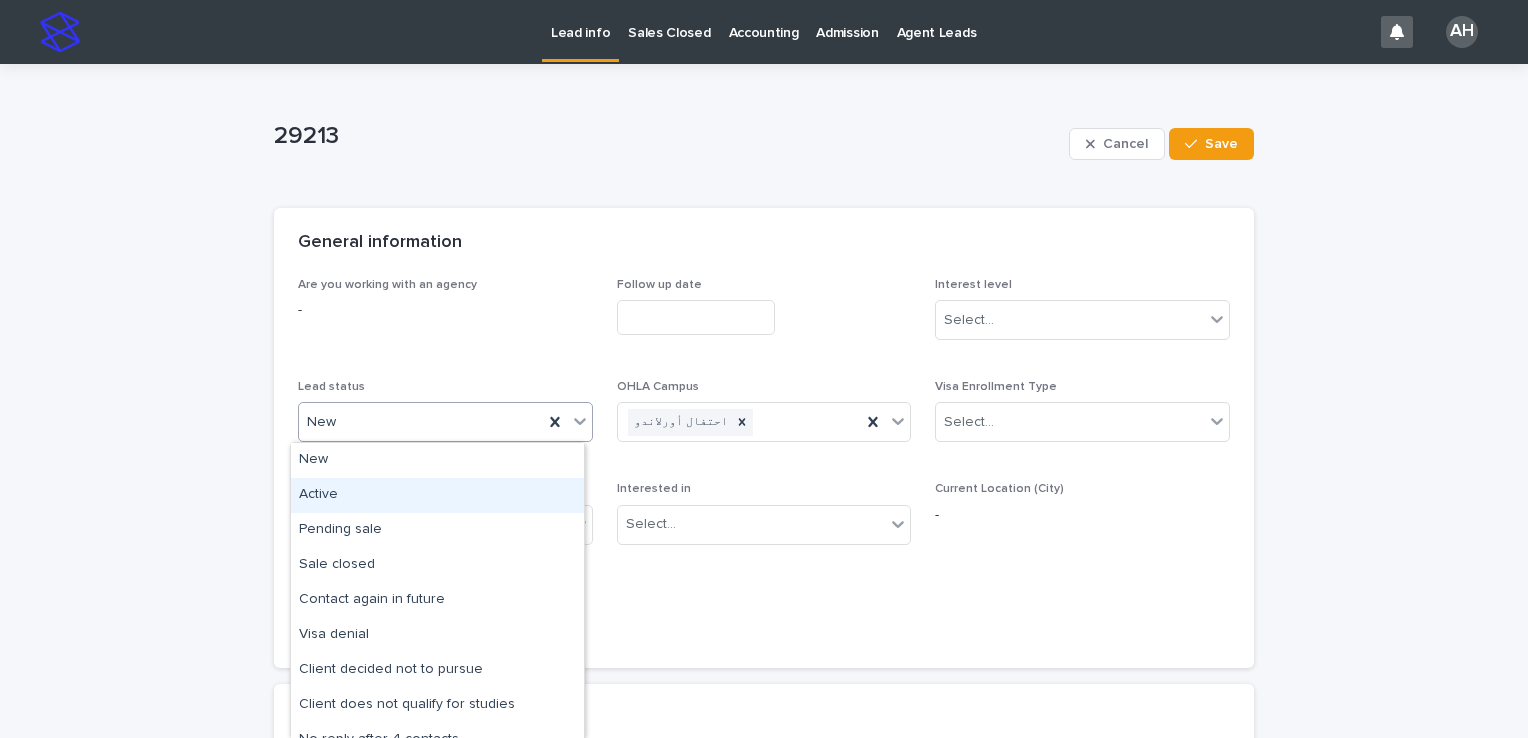 click on "Active" at bounding box center [437, 495] 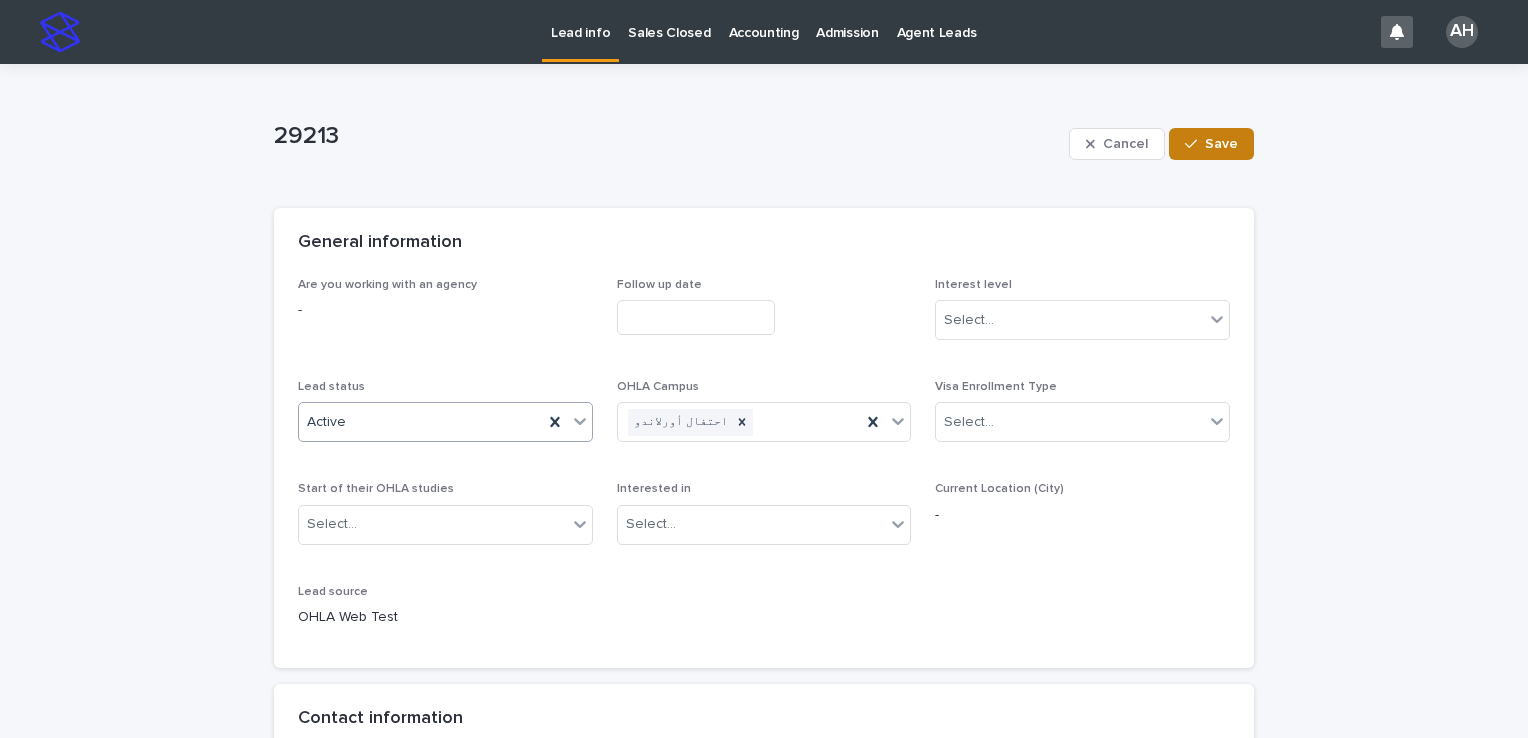 click on "Save" at bounding box center [1211, 144] 